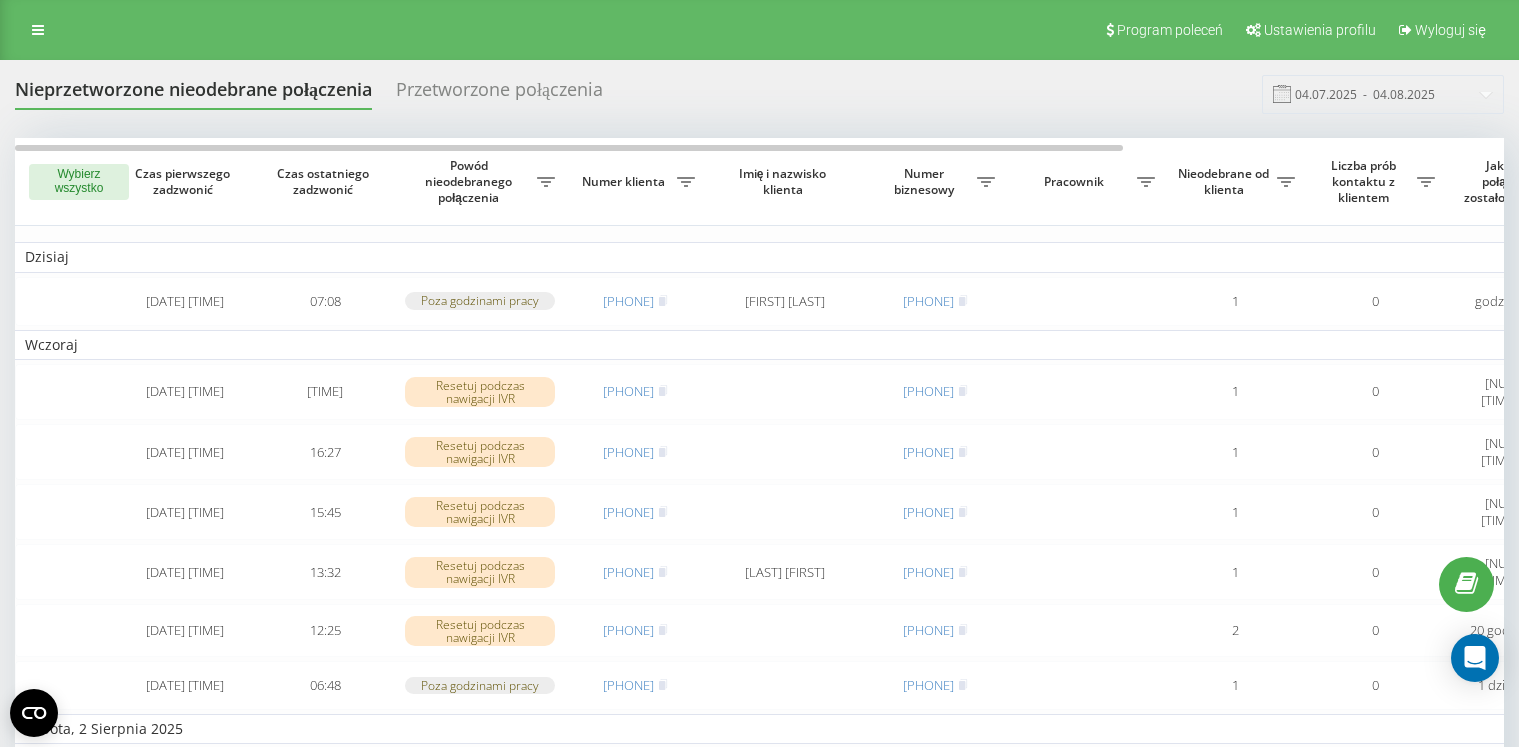 scroll, scrollTop: 0, scrollLeft: 0, axis: both 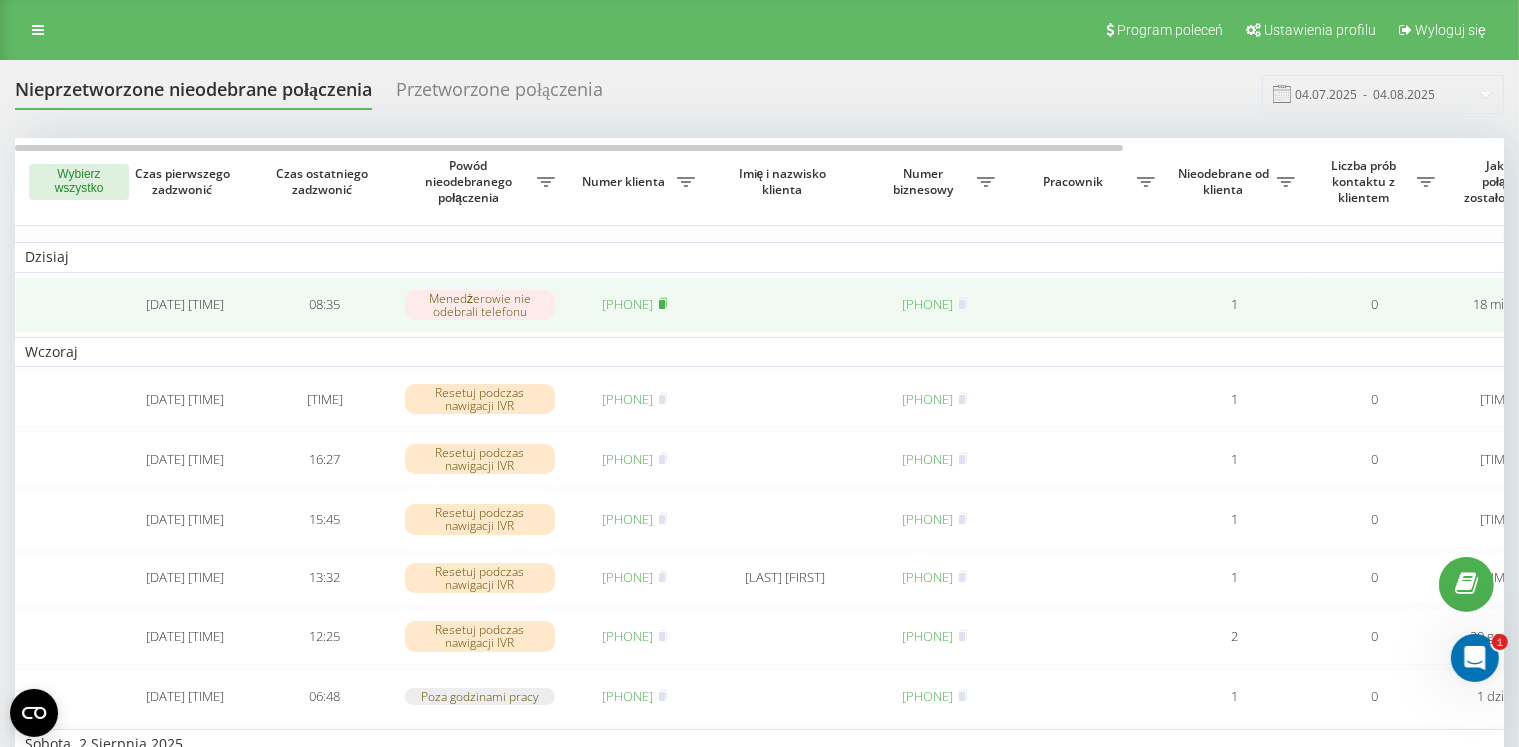 click 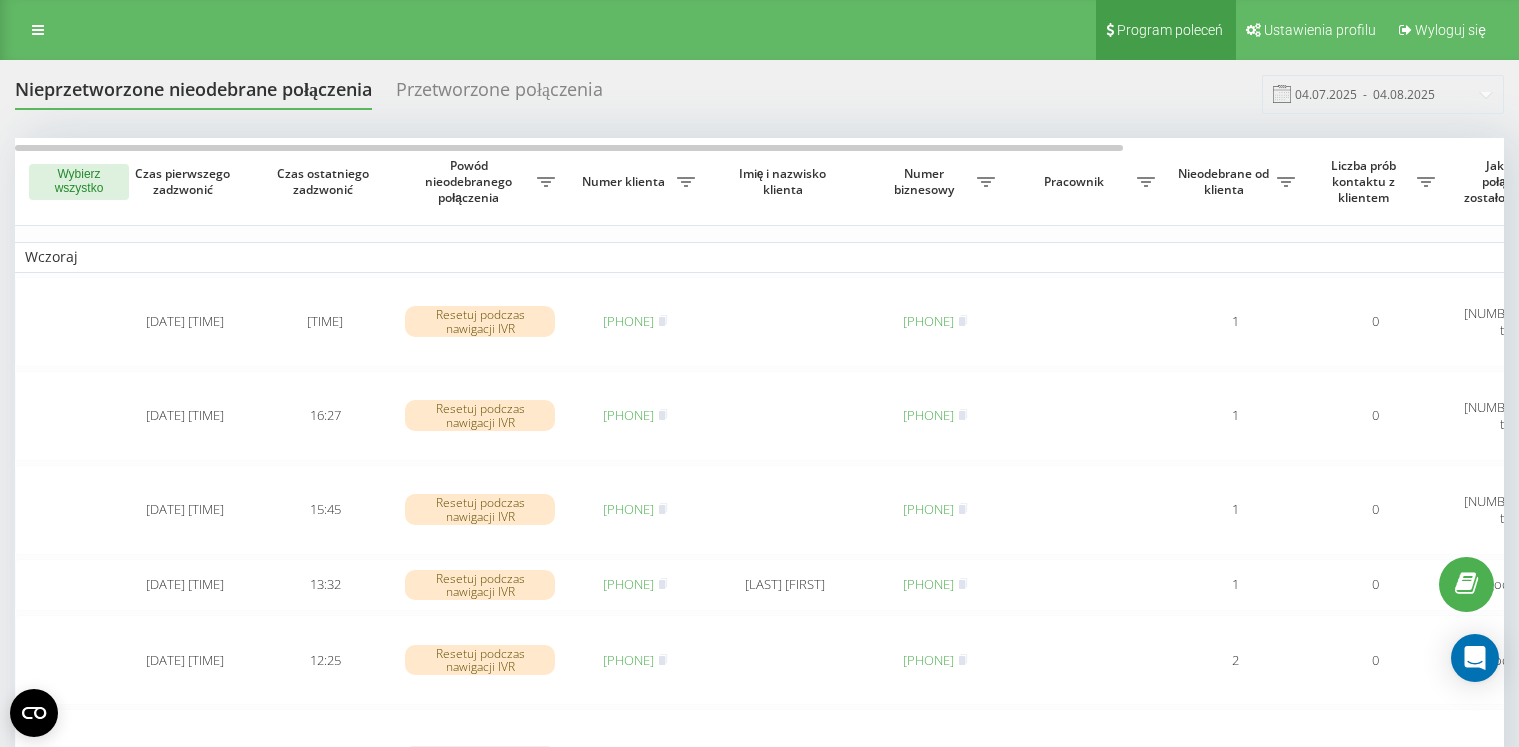 scroll, scrollTop: 0, scrollLeft: 0, axis: both 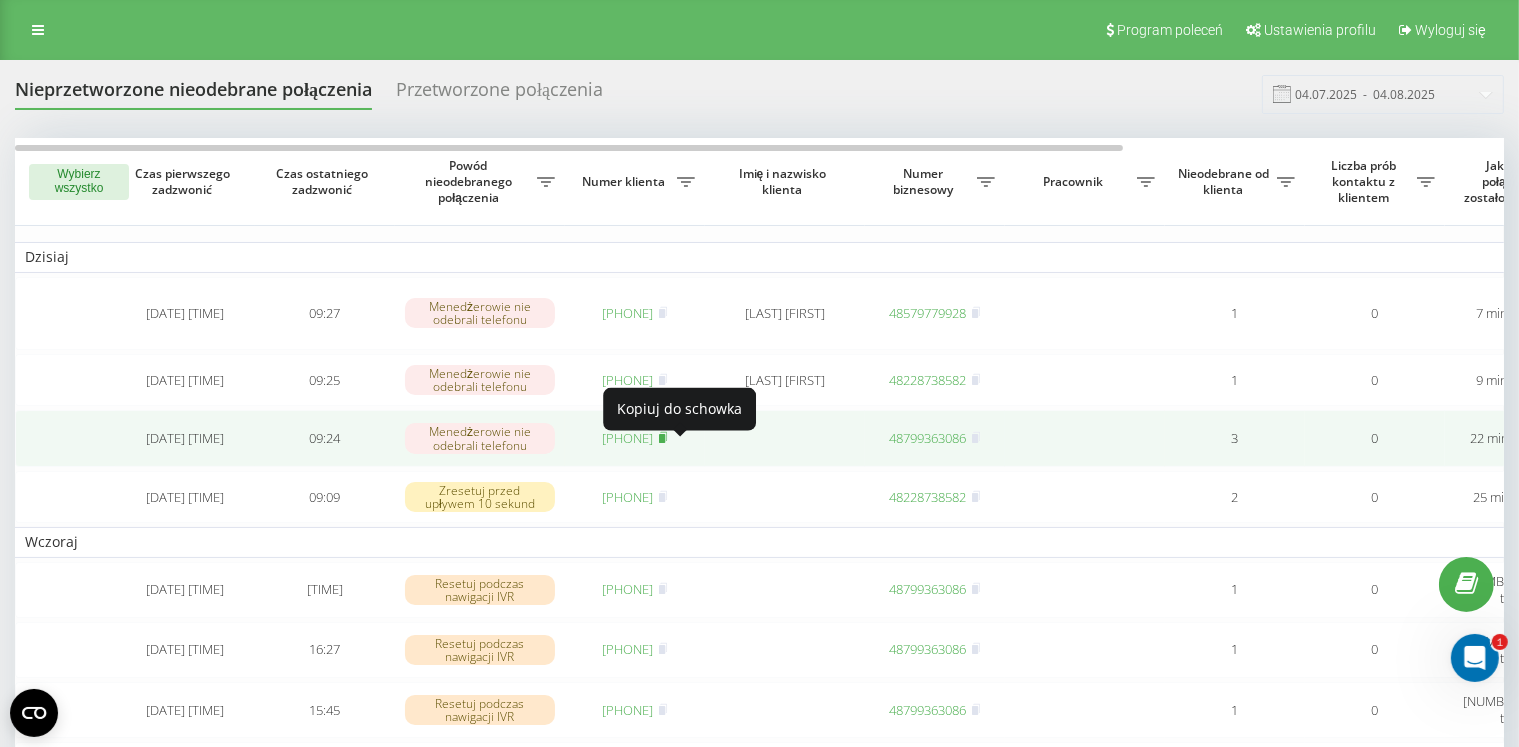 click 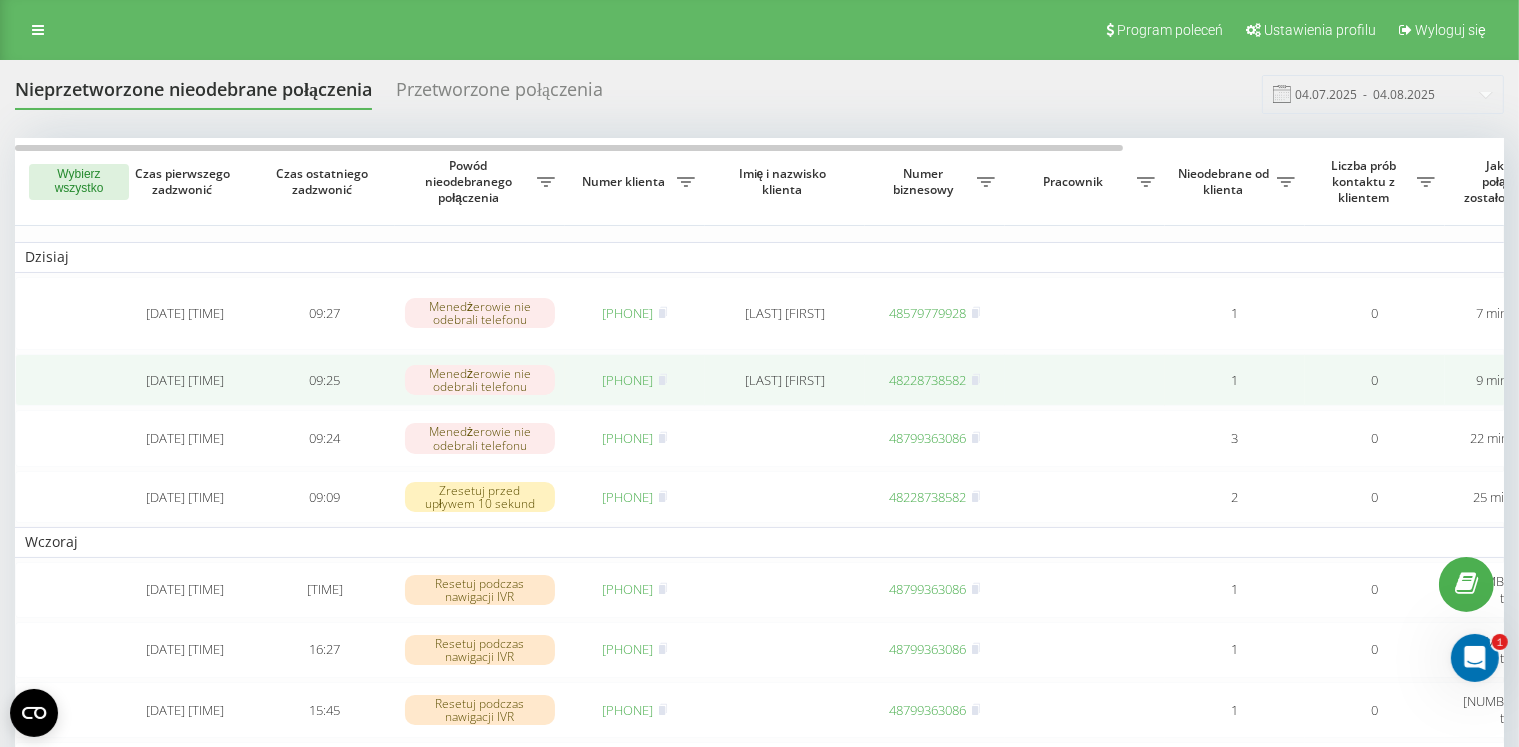 click on "[PHONE]" at bounding box center (628, 380) 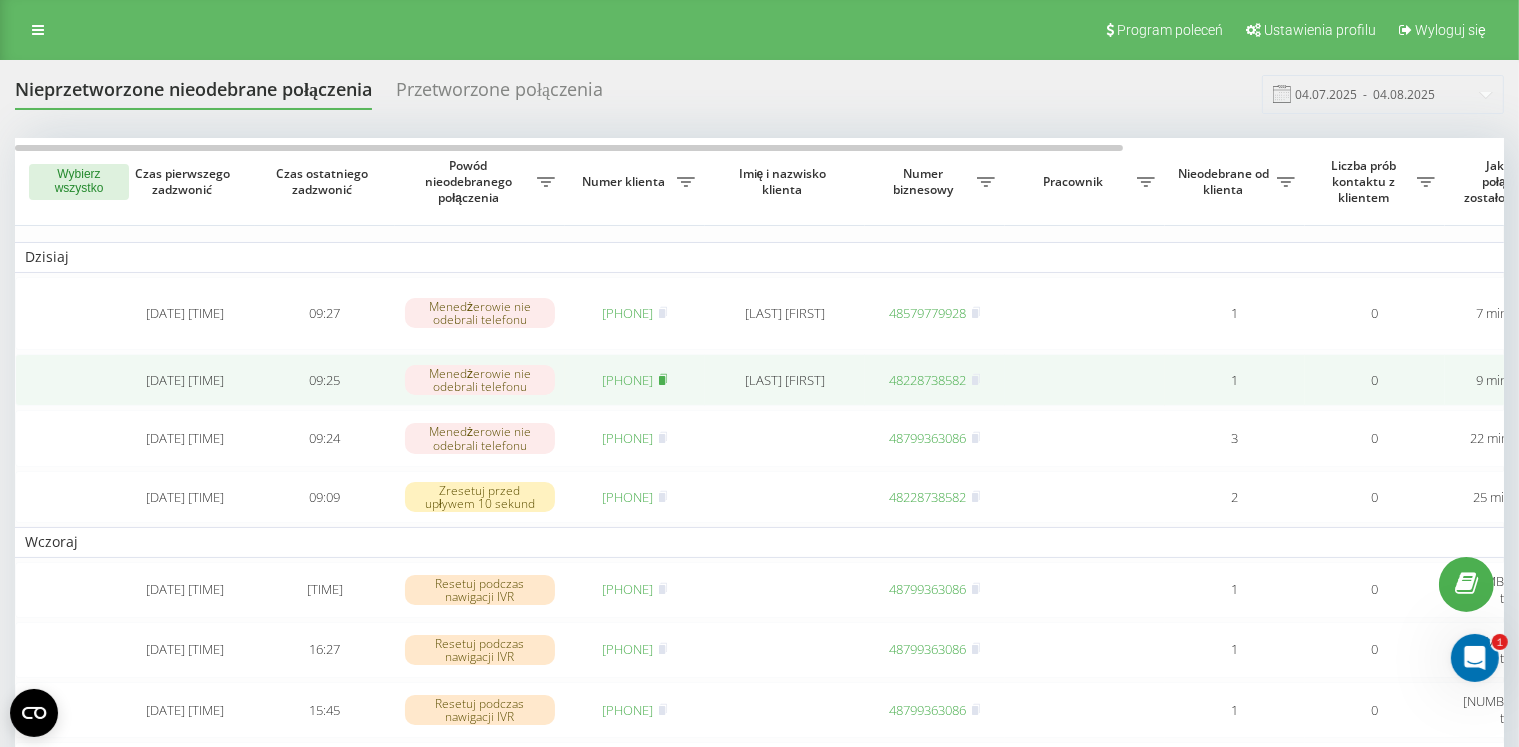 click 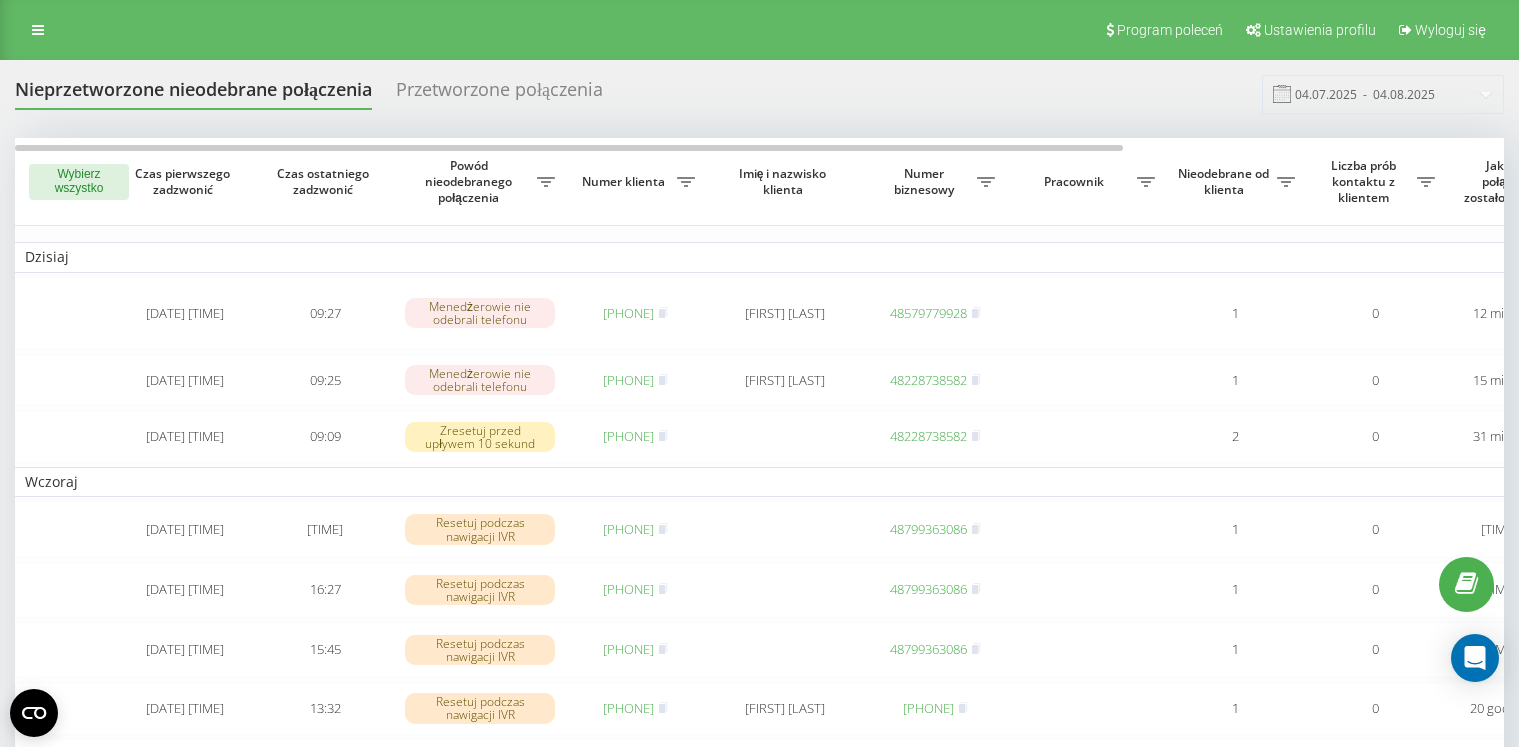 scroll, scrollTop: 0, scrollLeft: 0, axis: both 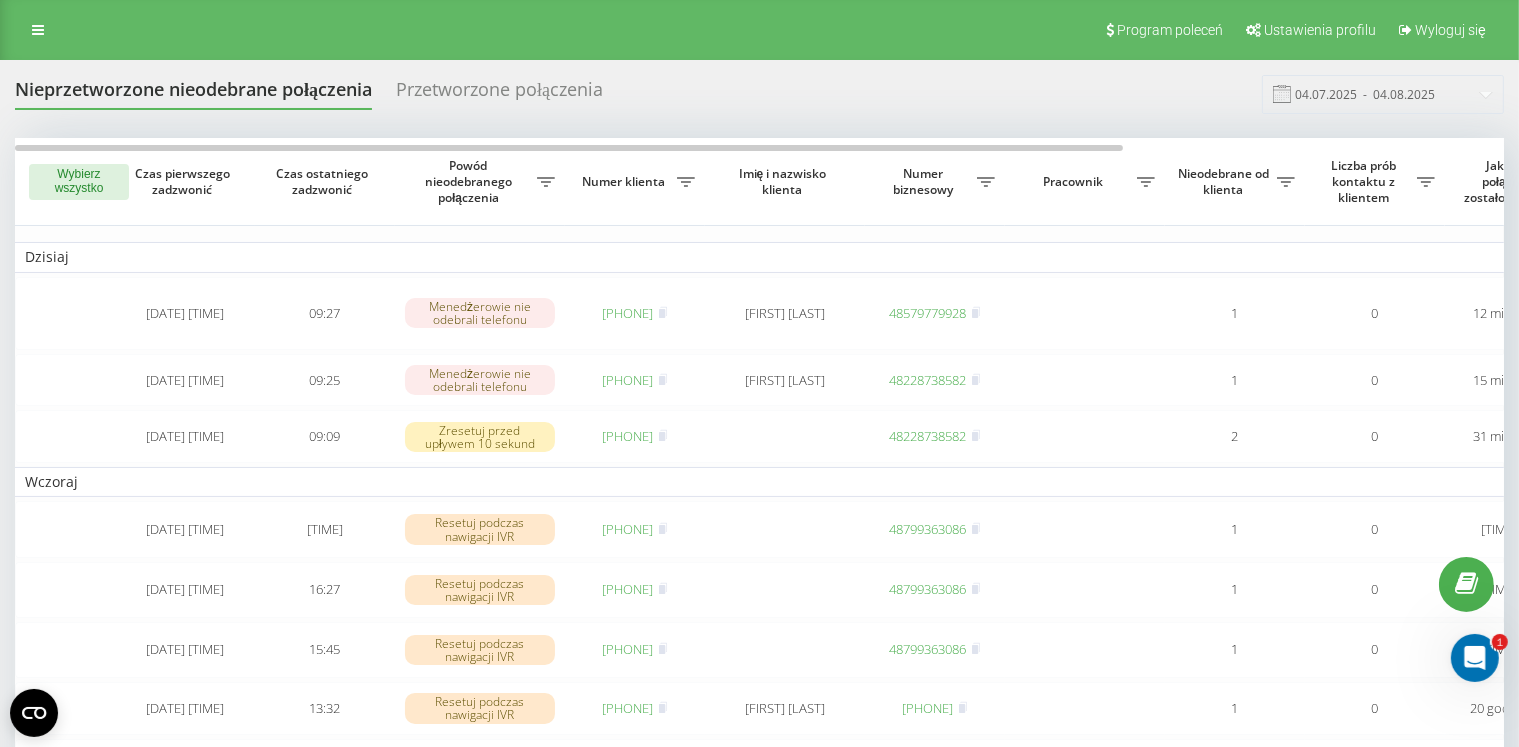 drag, startPoint x: 0, startPoint y: 0, endPoint x: 596, endPoint y: 257, distance: 649.0493 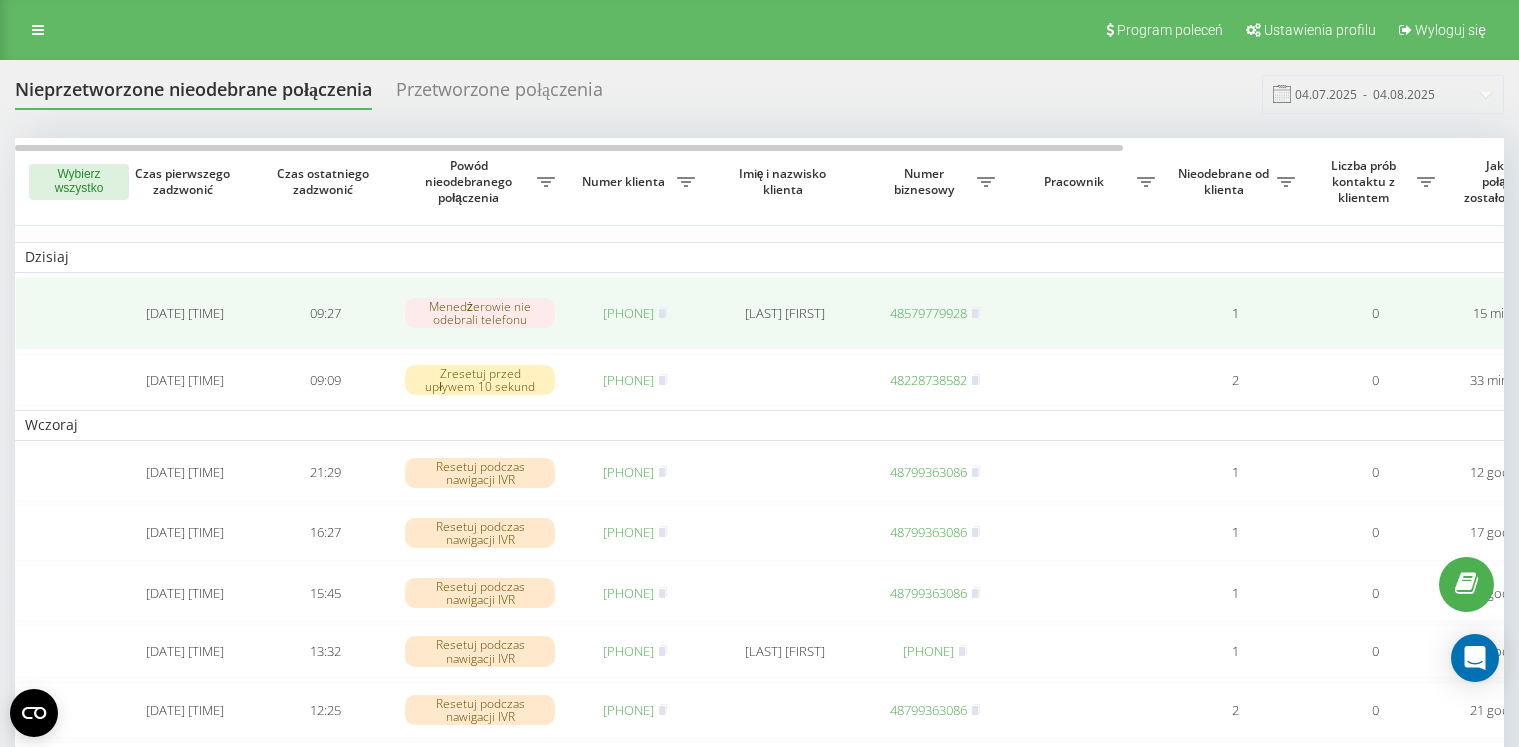 scroll, scrollTop: 0, scrollLeft: 0, axis: both 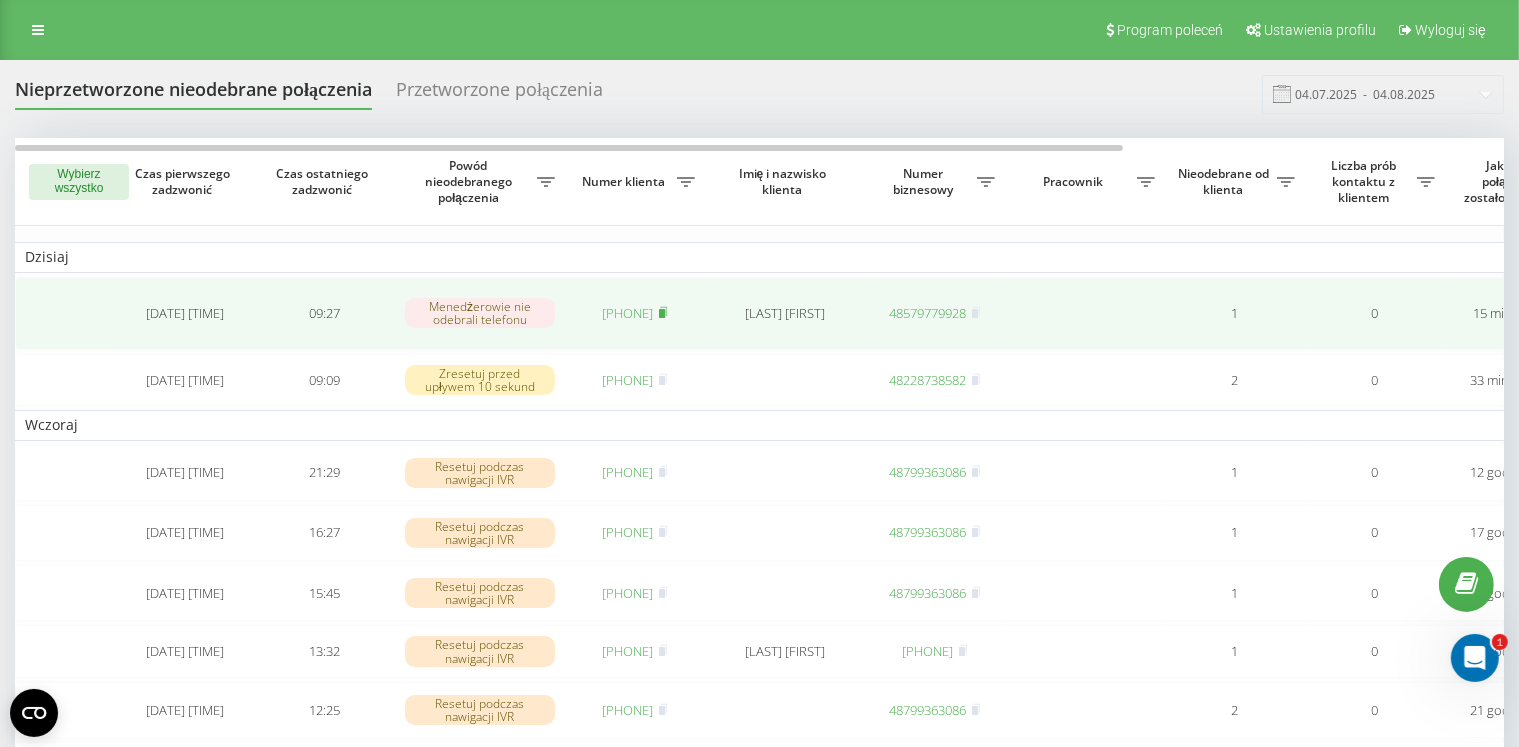 click 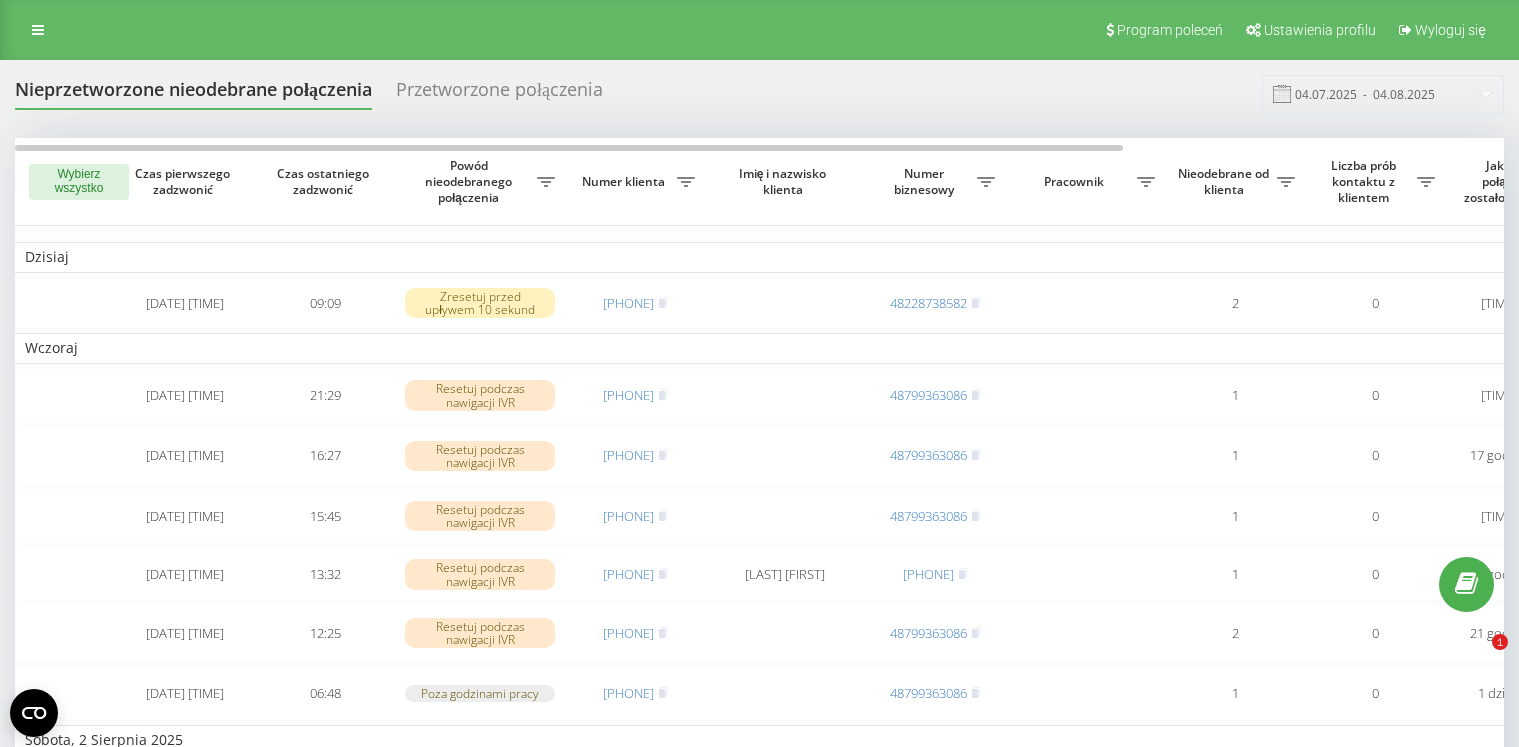 scroll, scrollTop: 0, scrollLeft: 0, axis: both 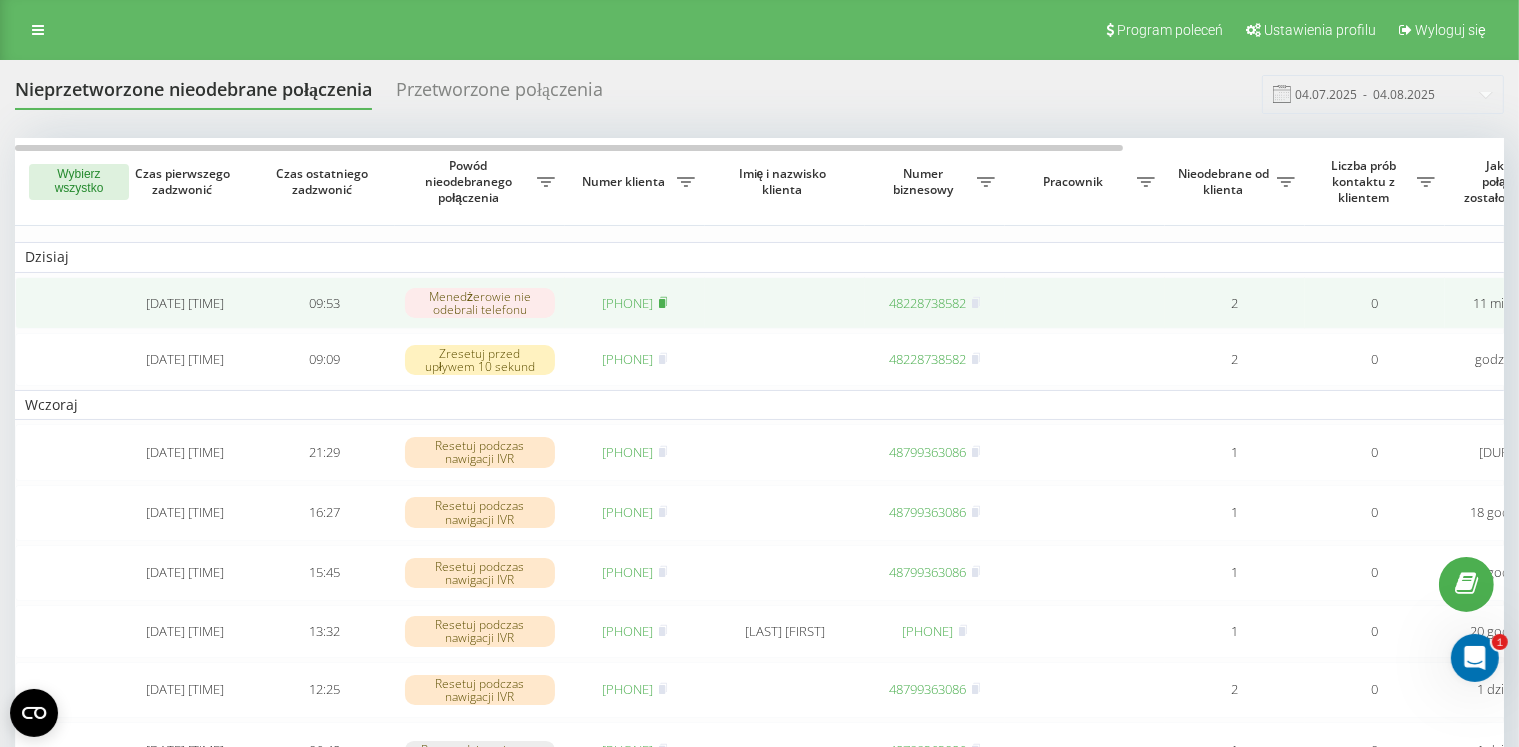 click 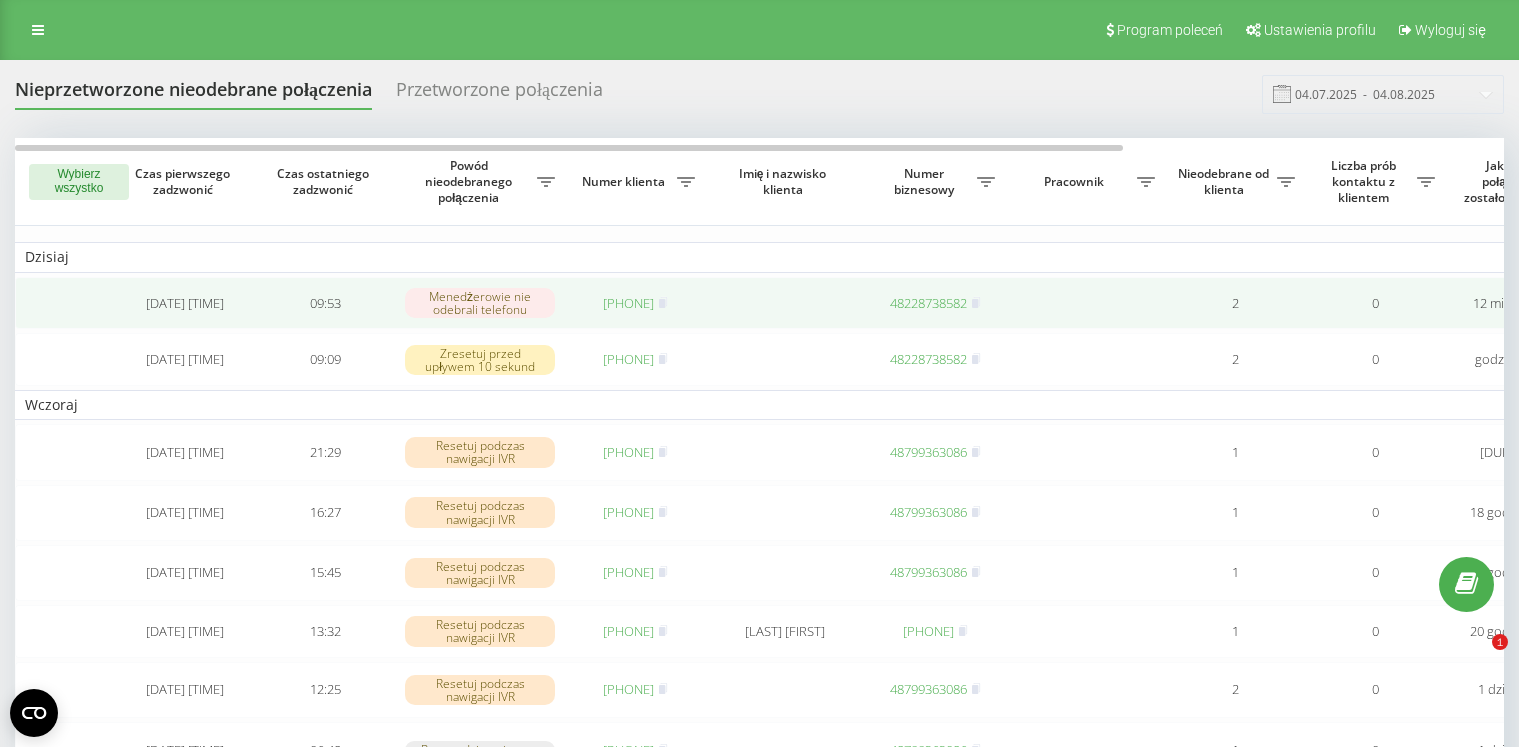 scroll, scrollTop: 0, scrollLeft: 0, axis: both 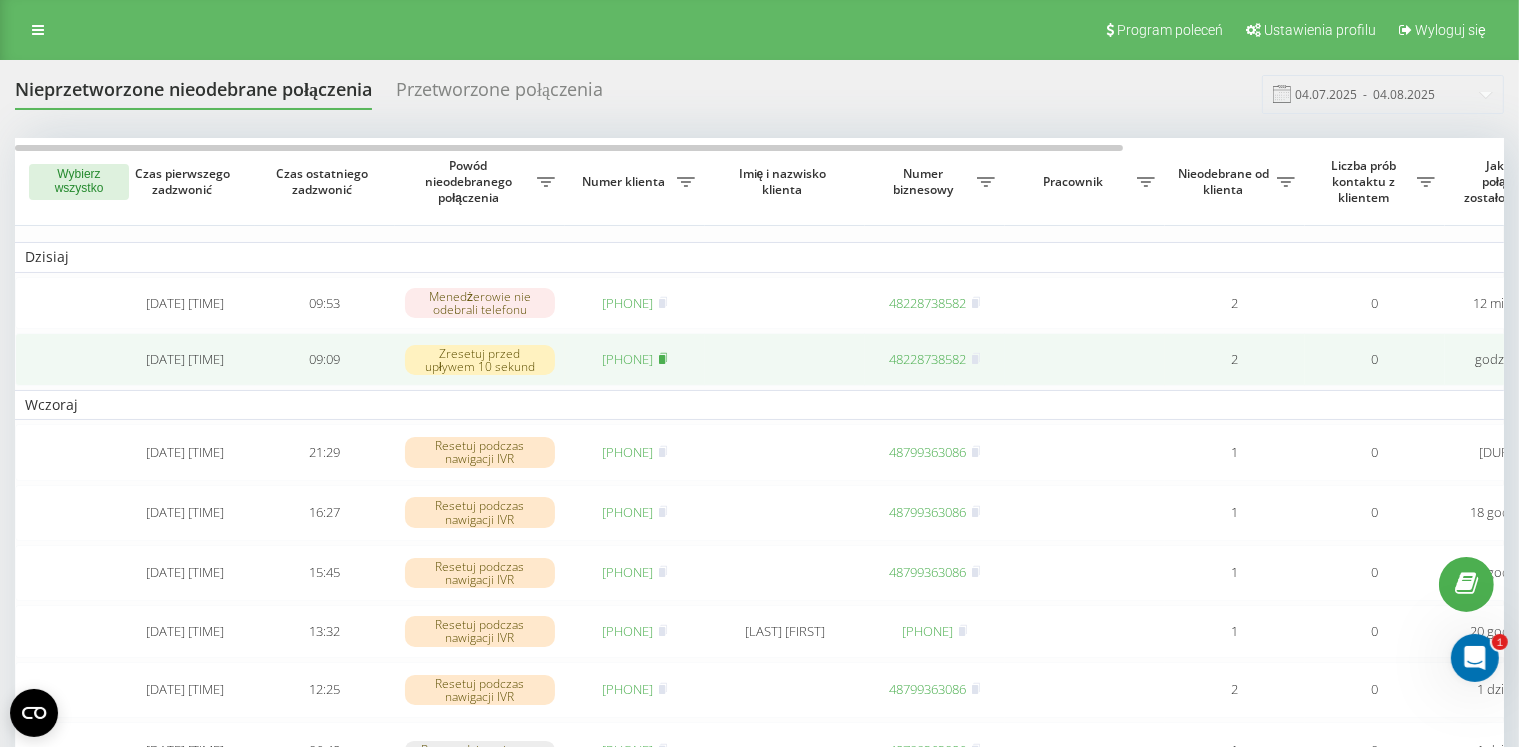 click 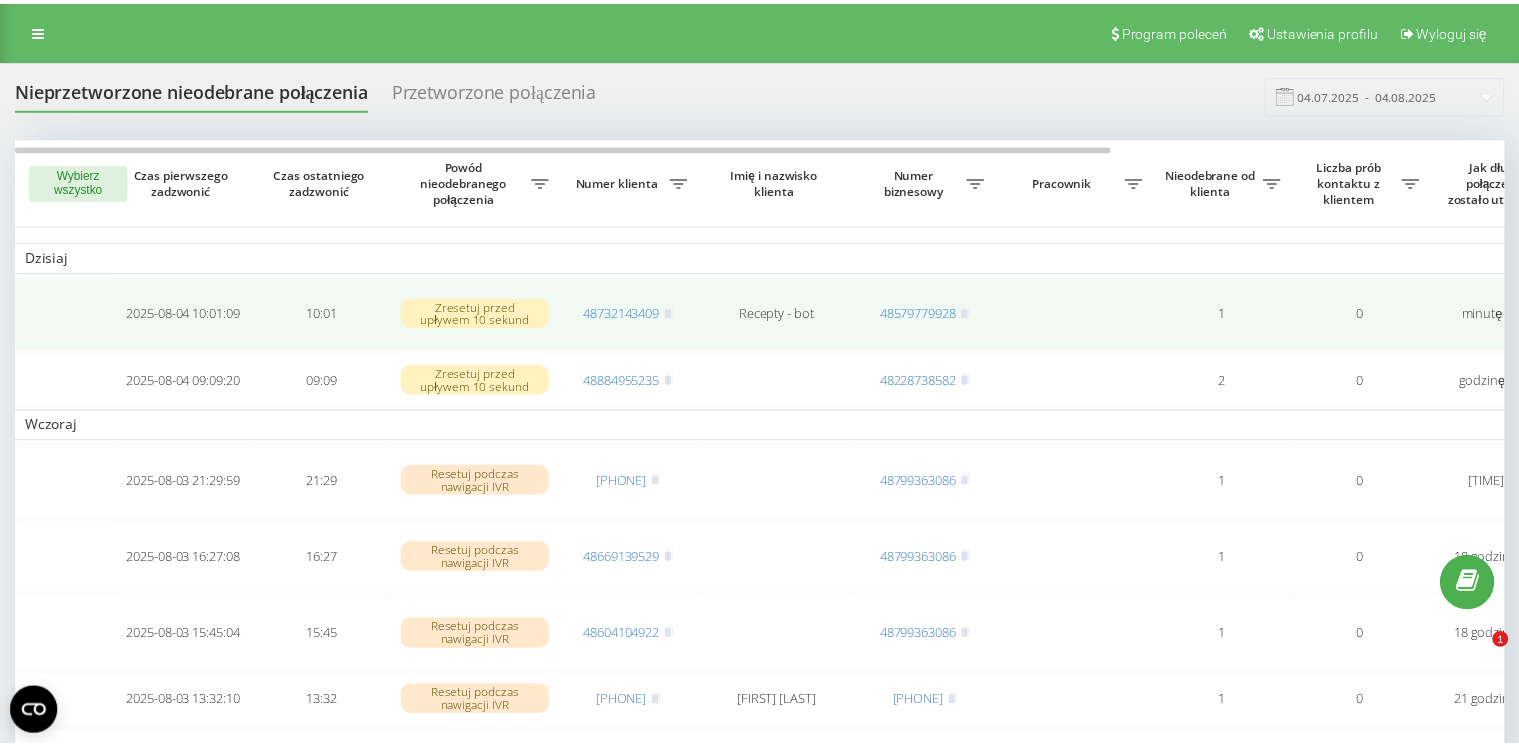 scroll, scrollTop: 0, scrollLeft: 0, axis: both 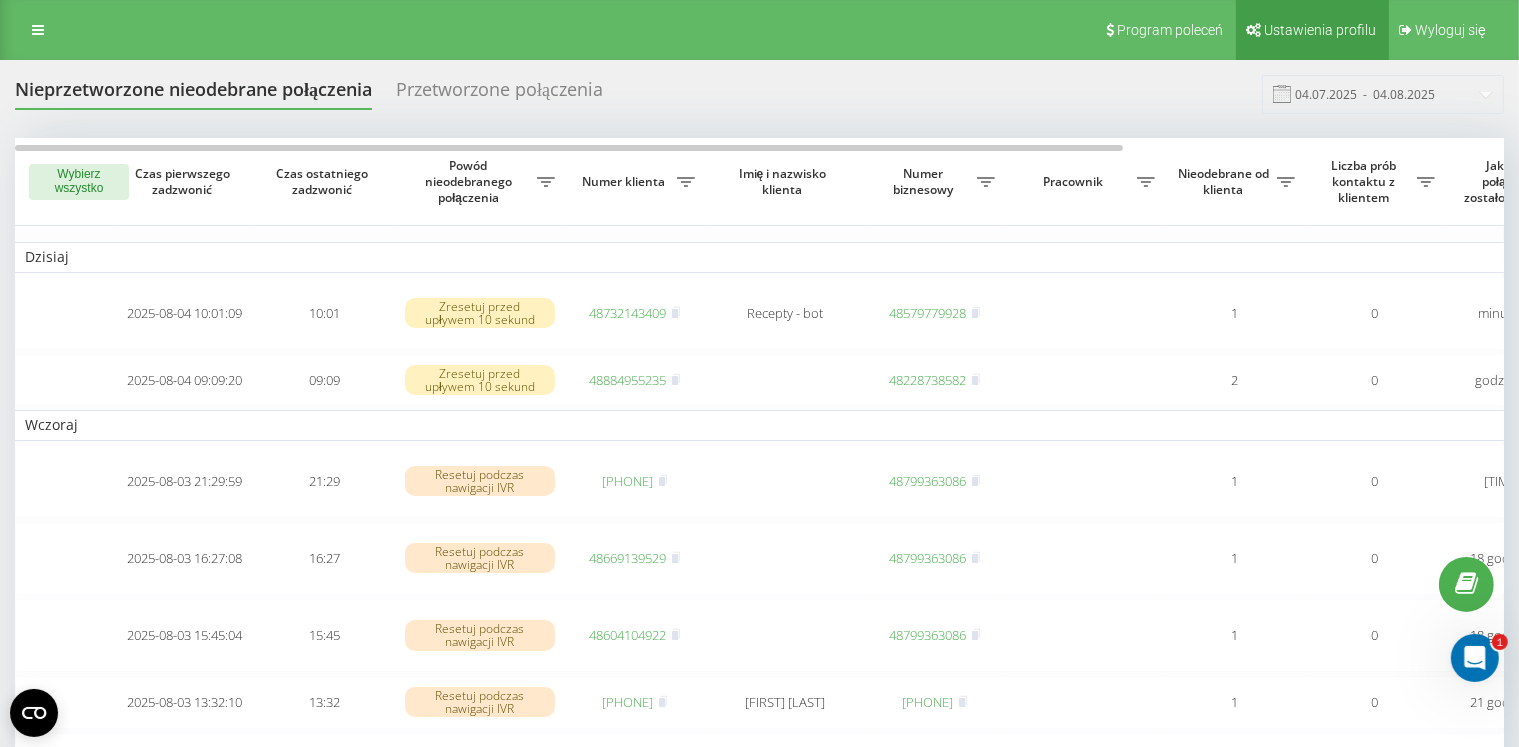 click on "Ustawienia profilu" at bounding box center (1312, 30) 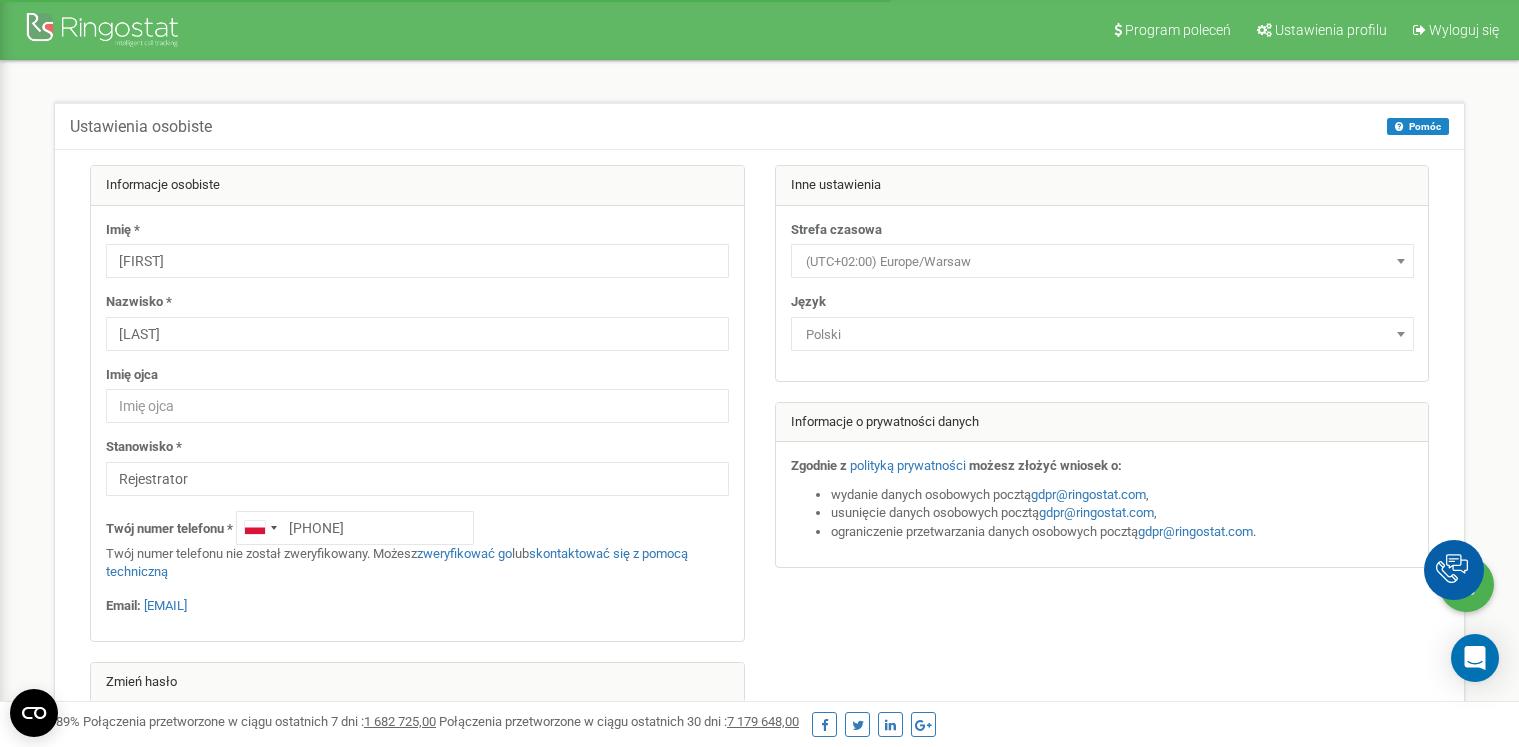 scroll, scrollTop: 0, scrollLeft: 0, axis: both 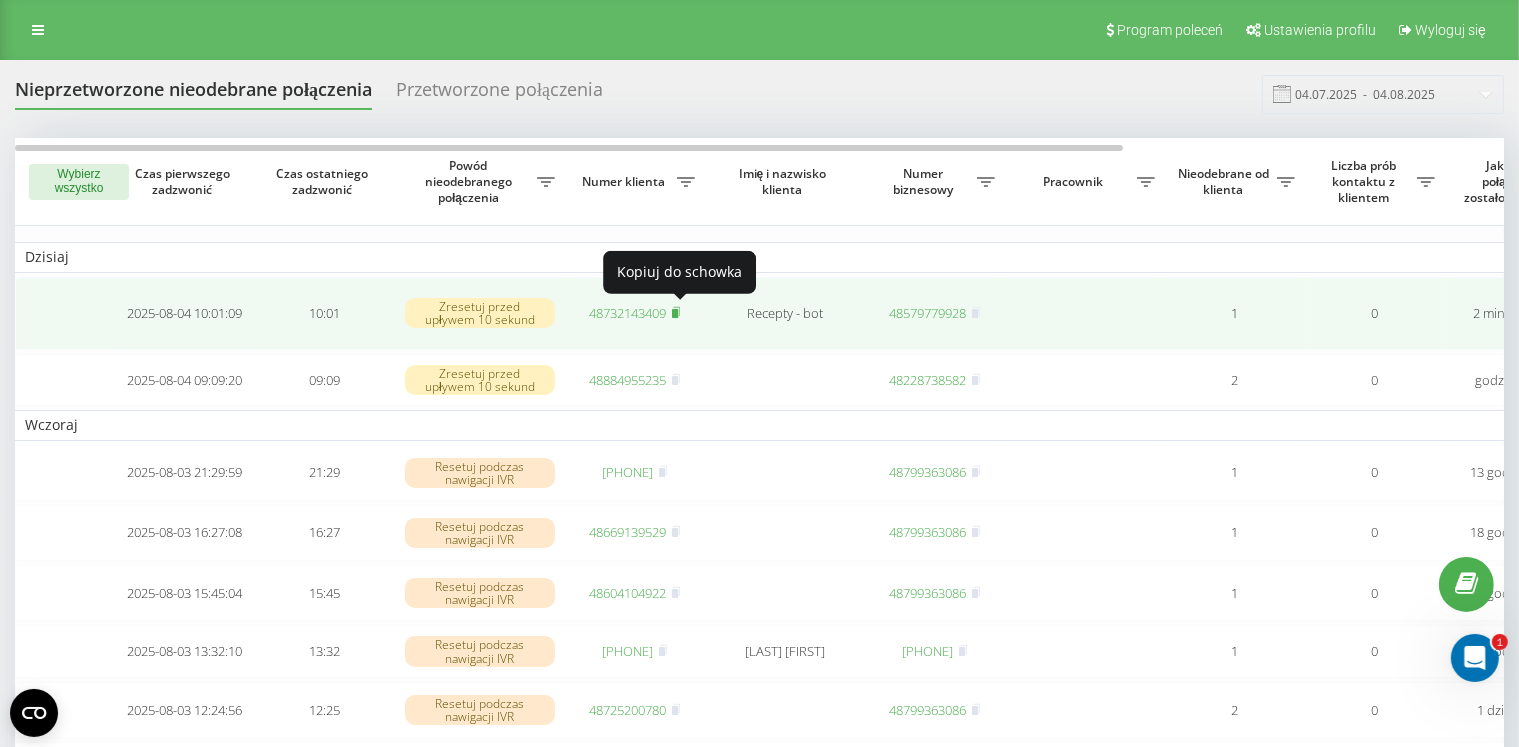 click 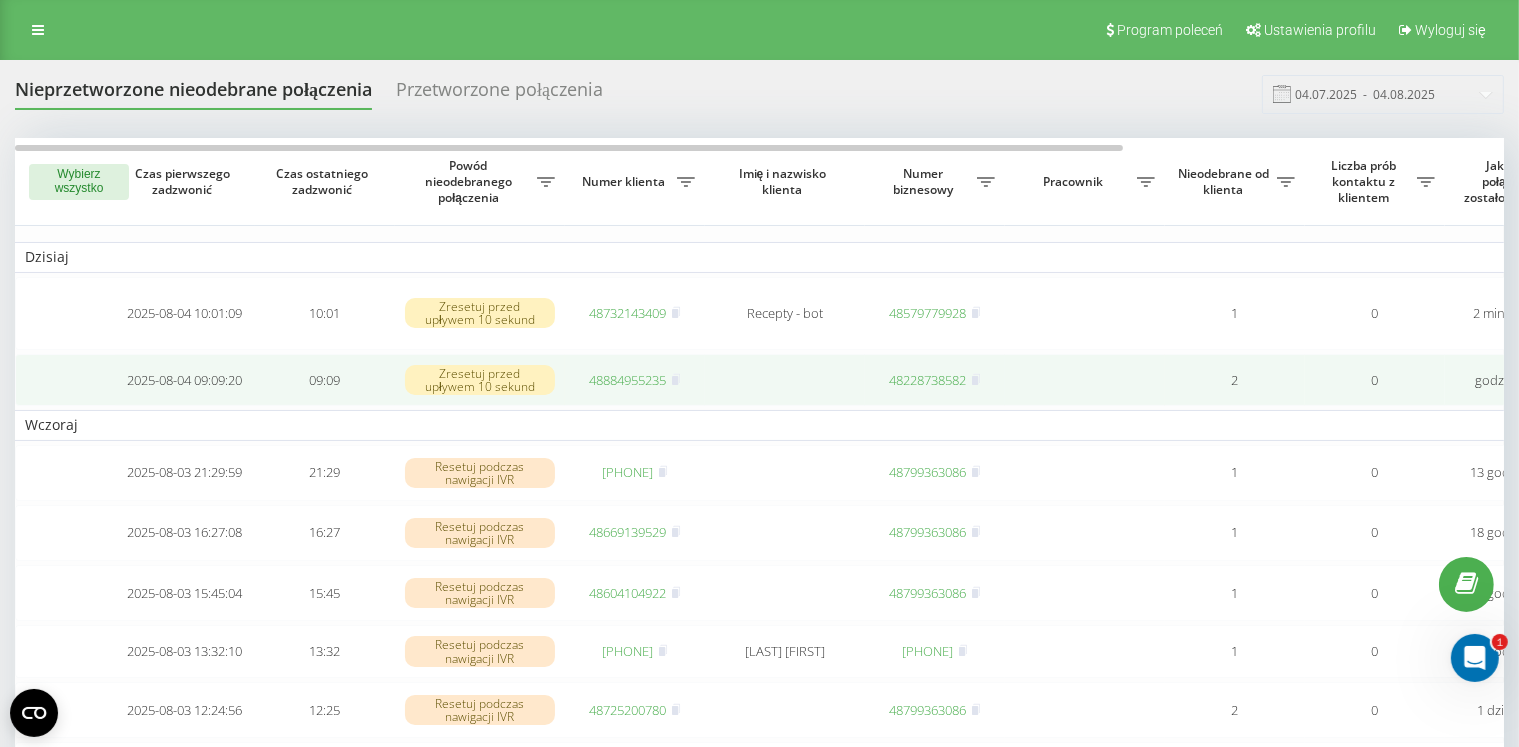 click on "48884955235" at bounding box center (635, 380) 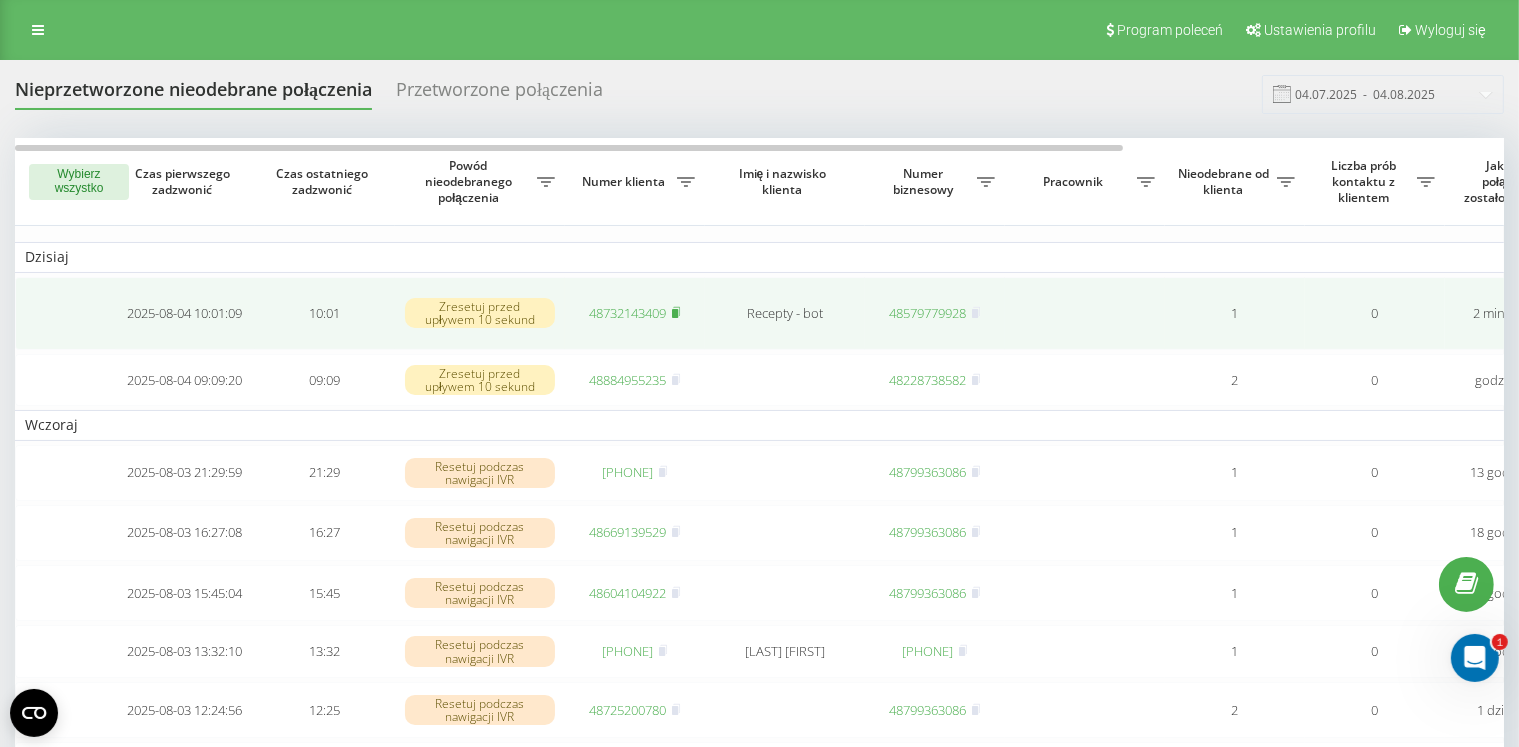 click 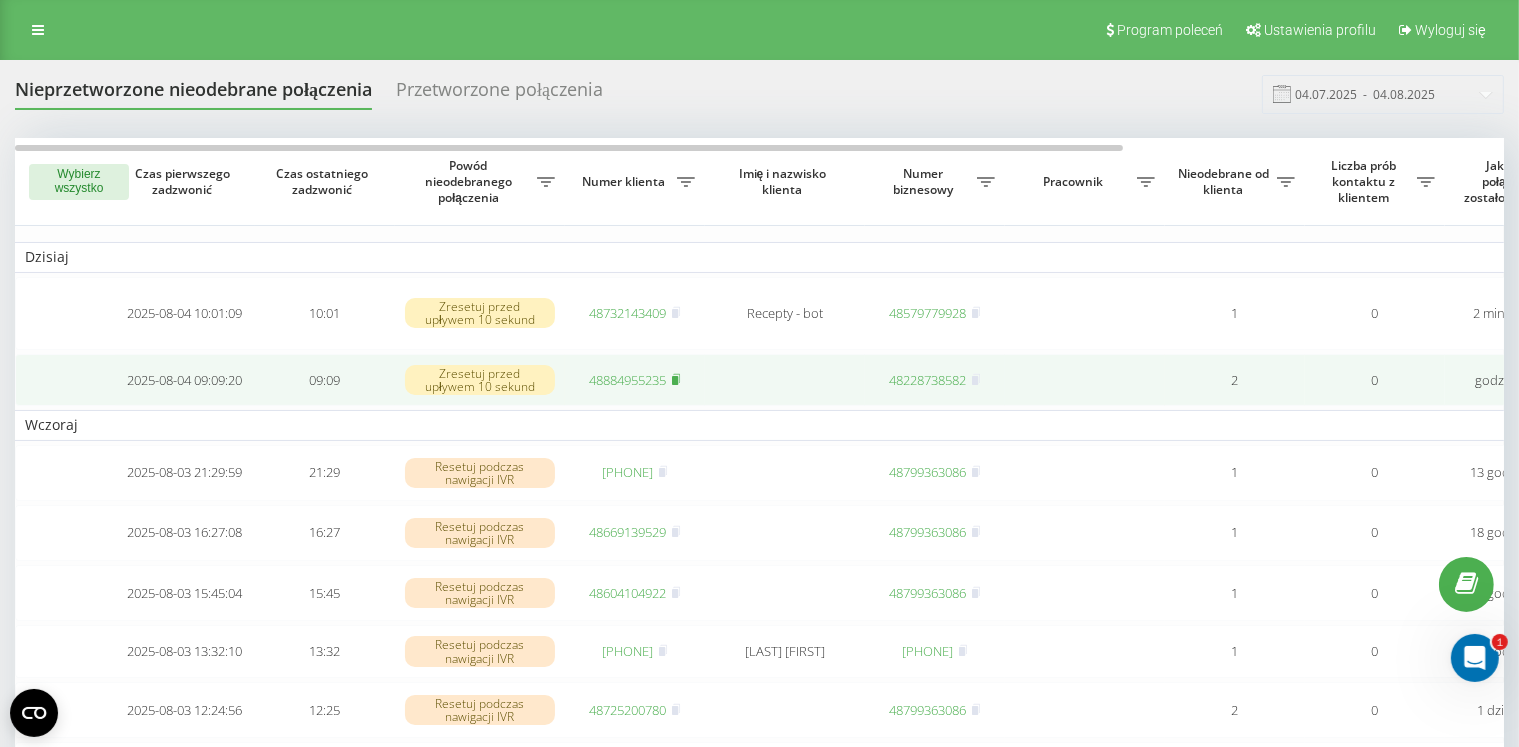 click 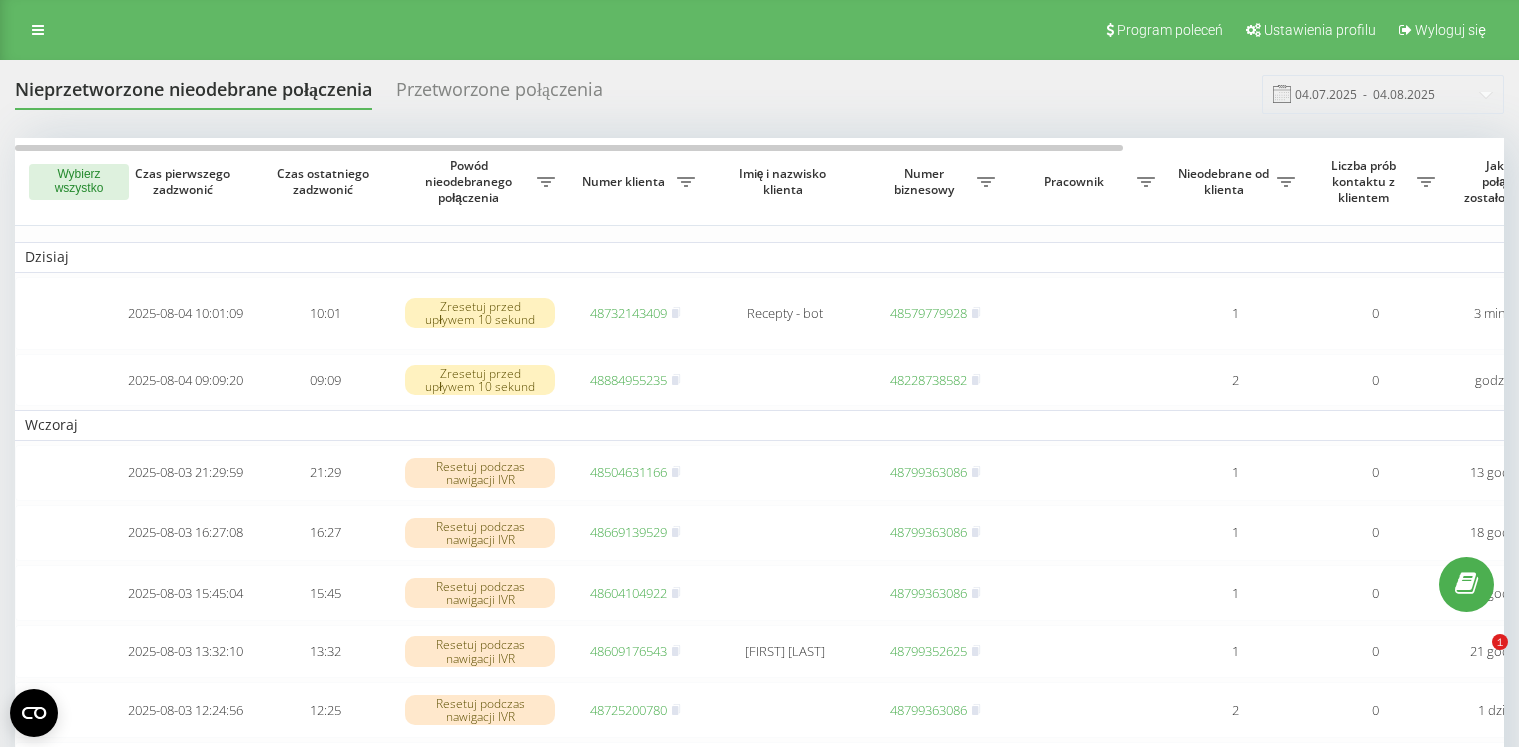 scroll, scrollTop: 0, scrollLeft: 0, axis: both 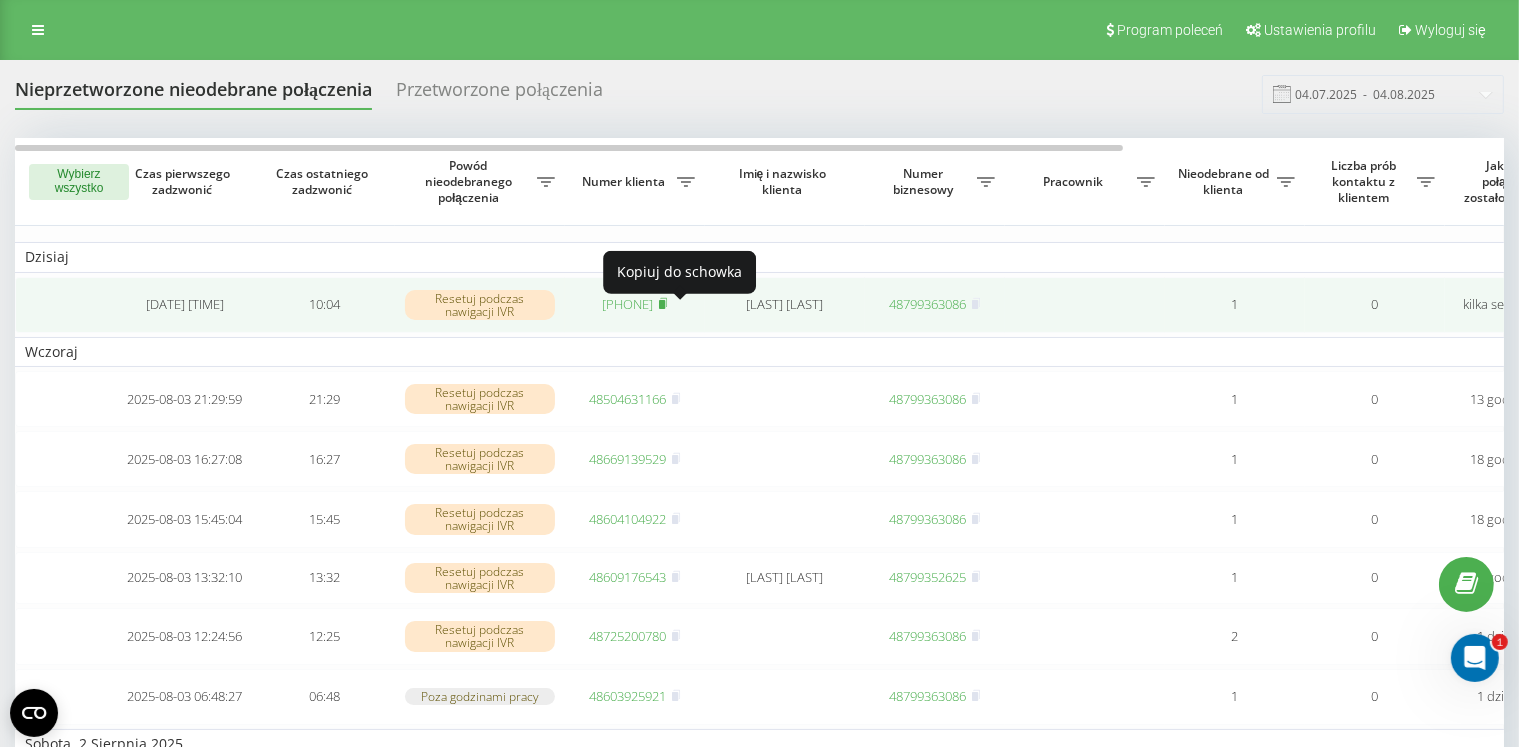 click 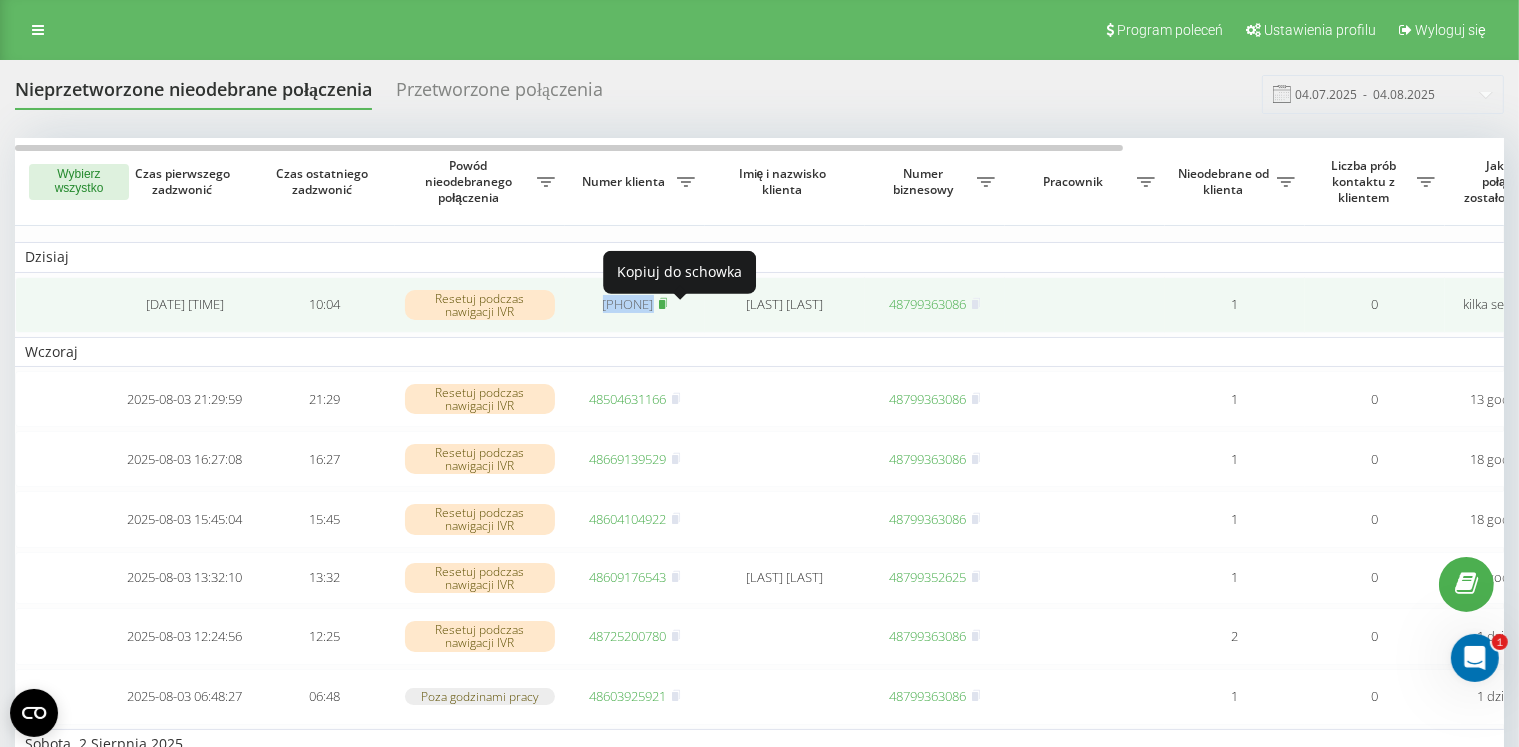 click 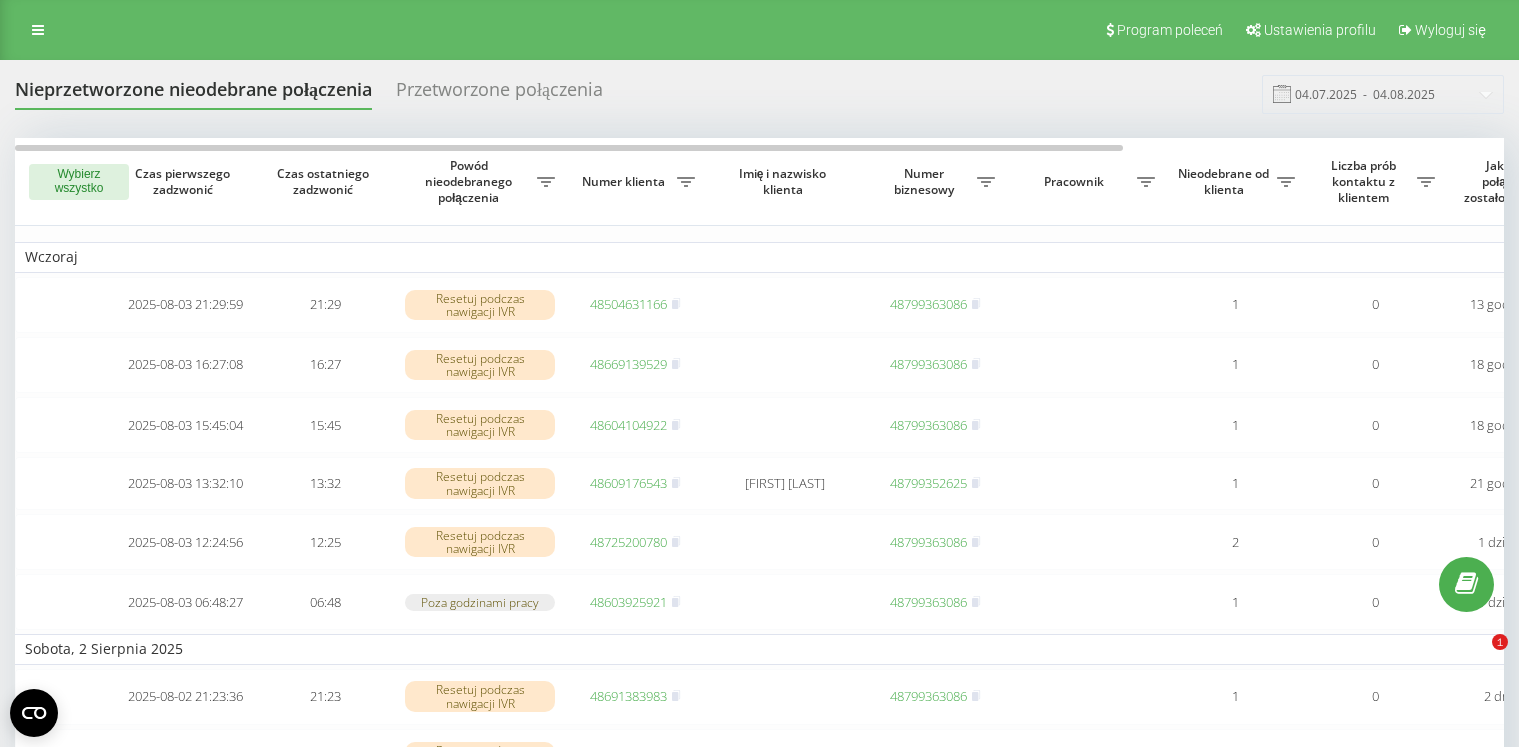 scroll, scrollTop: 0, scrollLeft: 0, axis: both 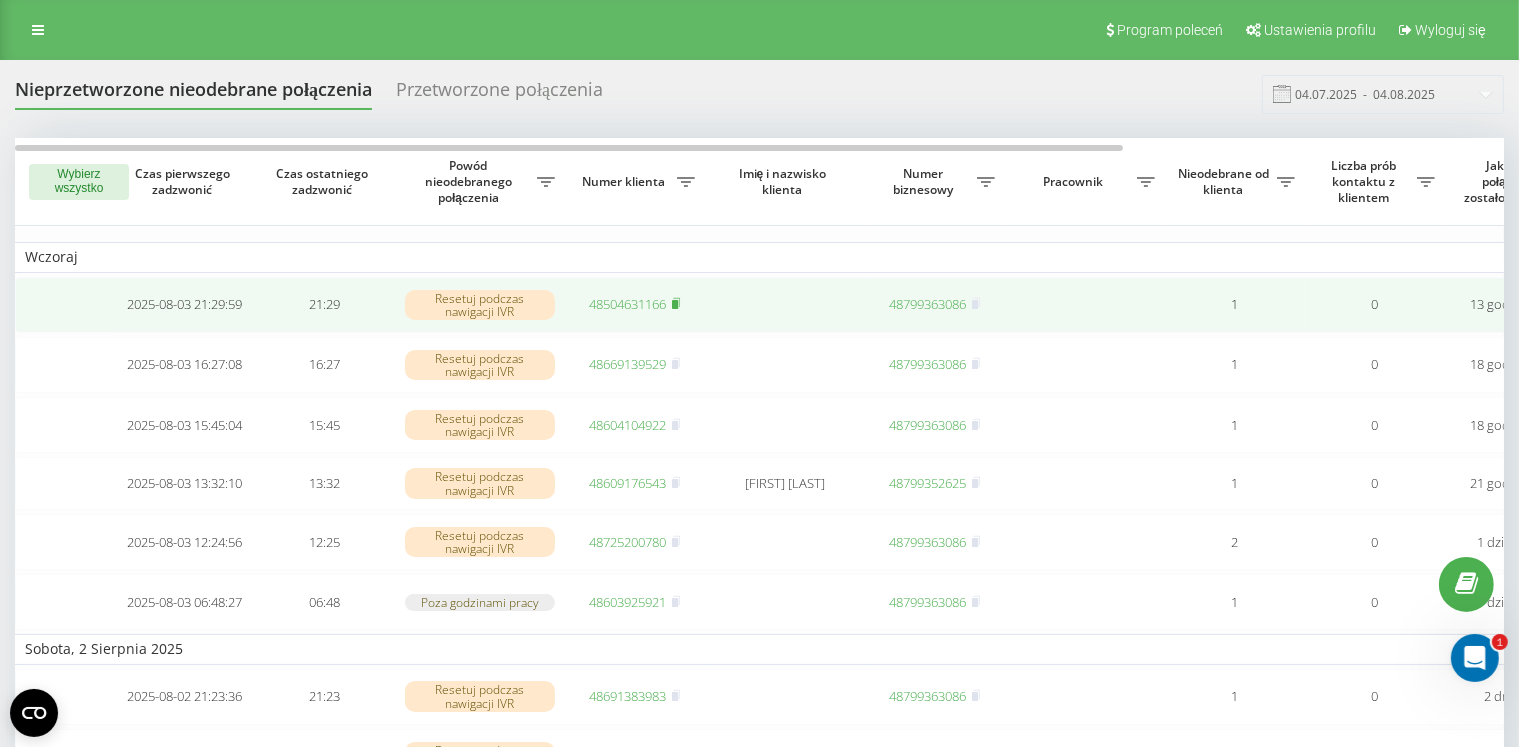 click 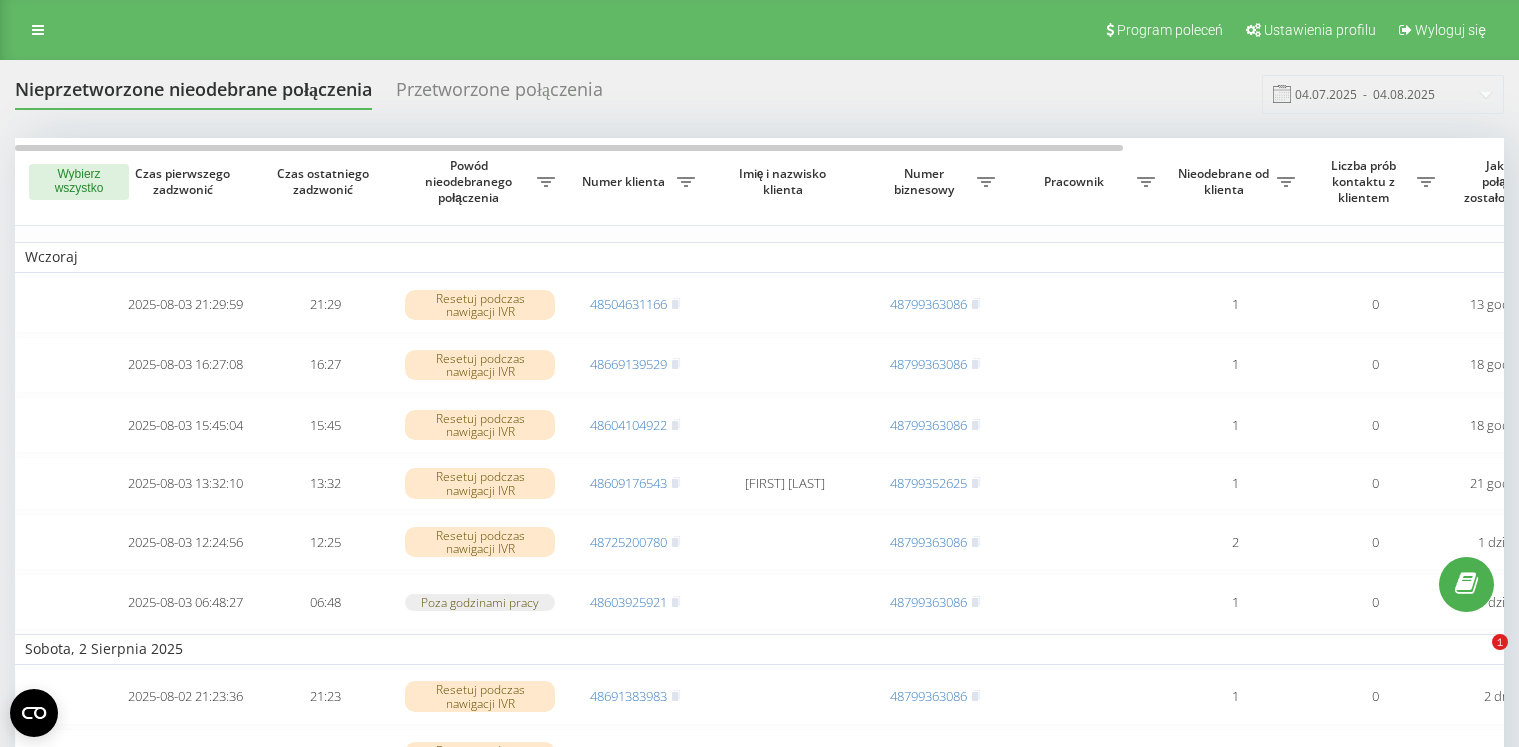 scroll, scrollTop: 0, scrollLeft: 0, axis: both 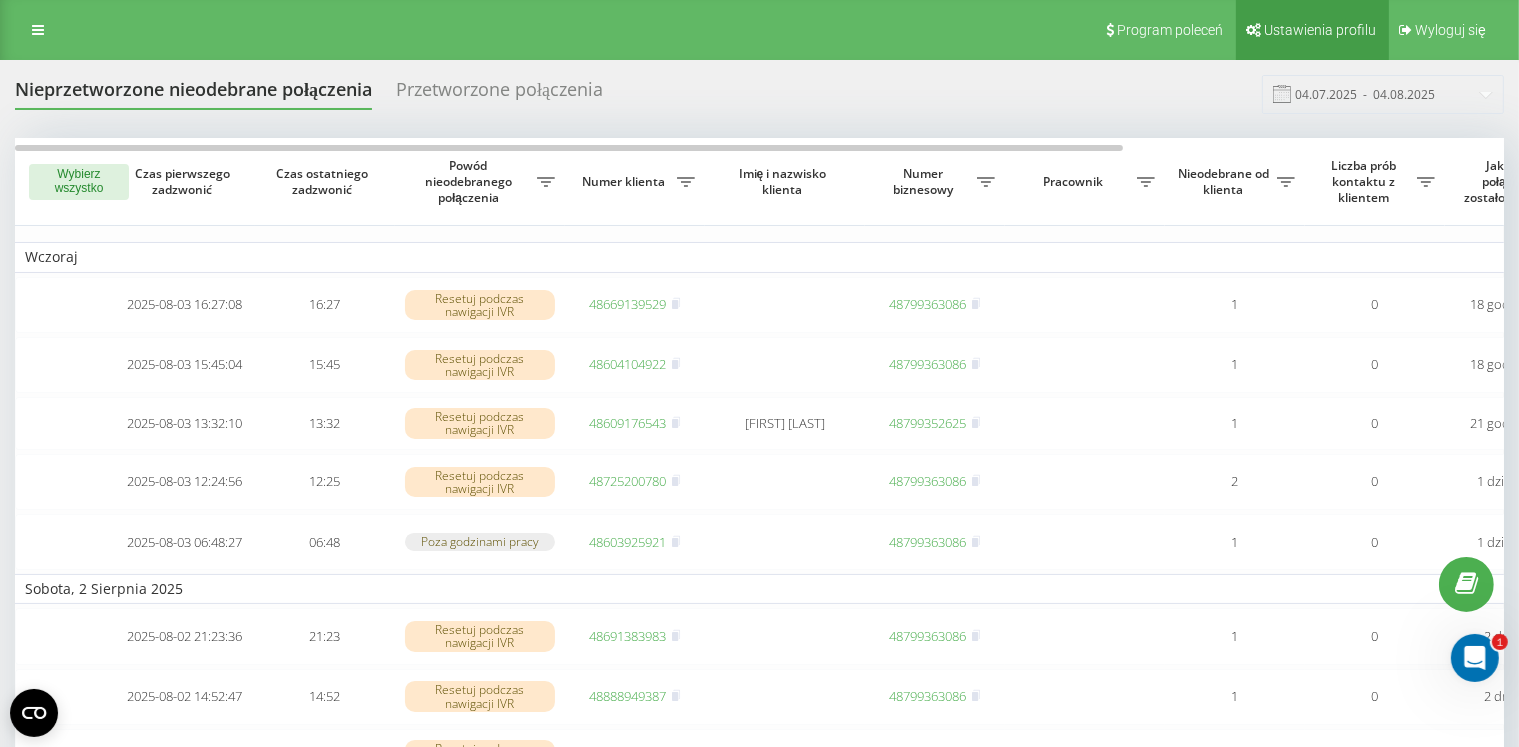 click on "Ustawienia profilu" at bounding box center (1312, 30) 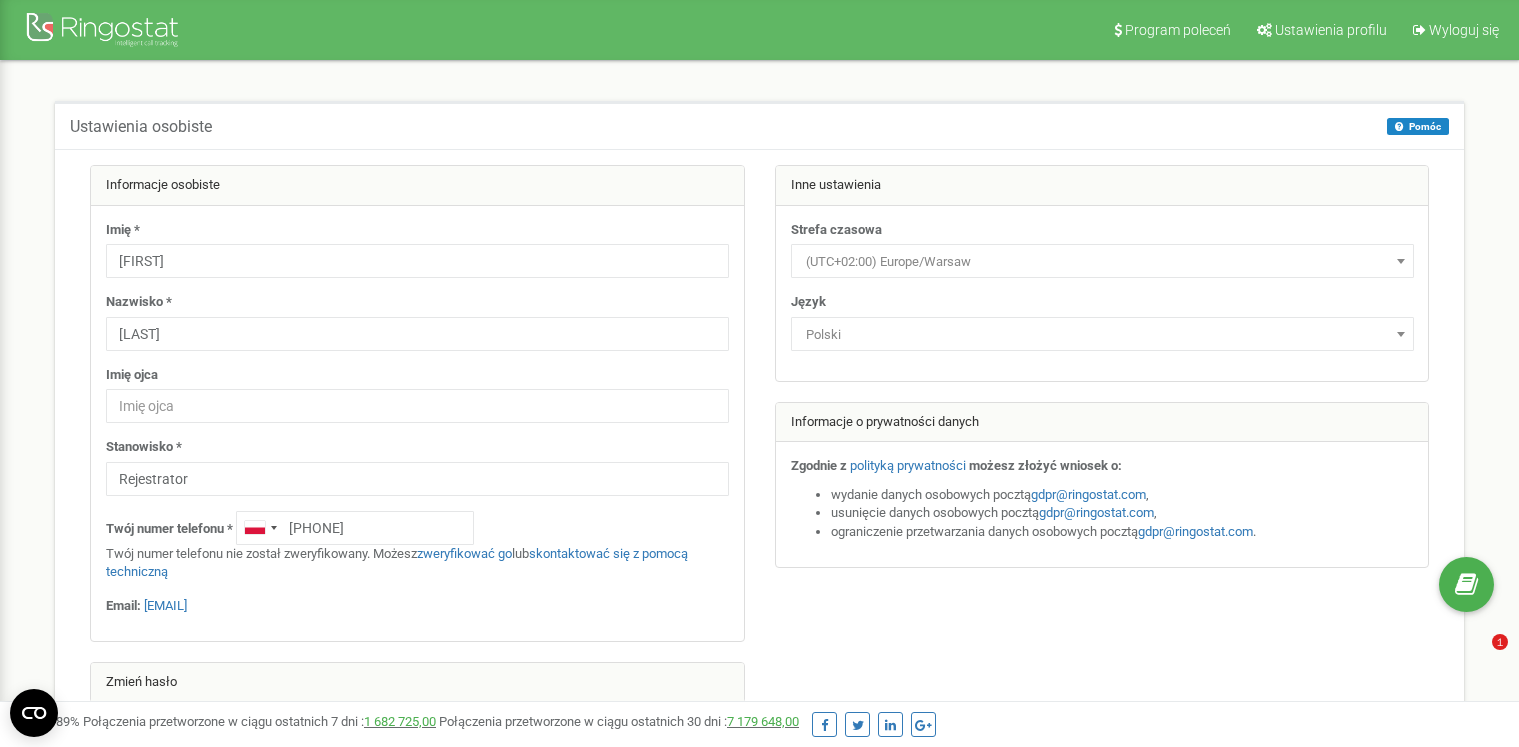 scroll, scrollTop: 0, scrollLeft: 0, axis: both 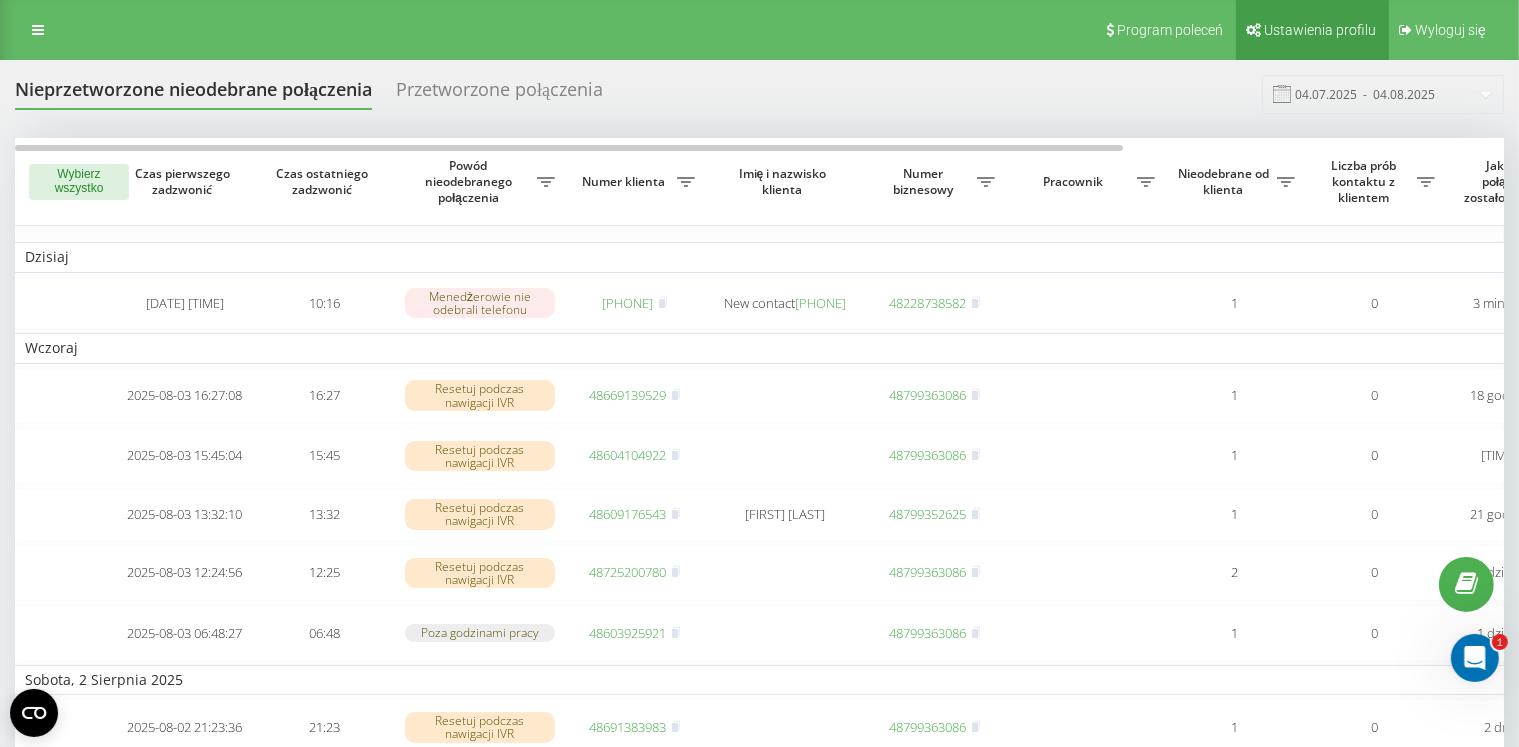 click on "Ustawienia profilu" at bounding box center [1312, 30] 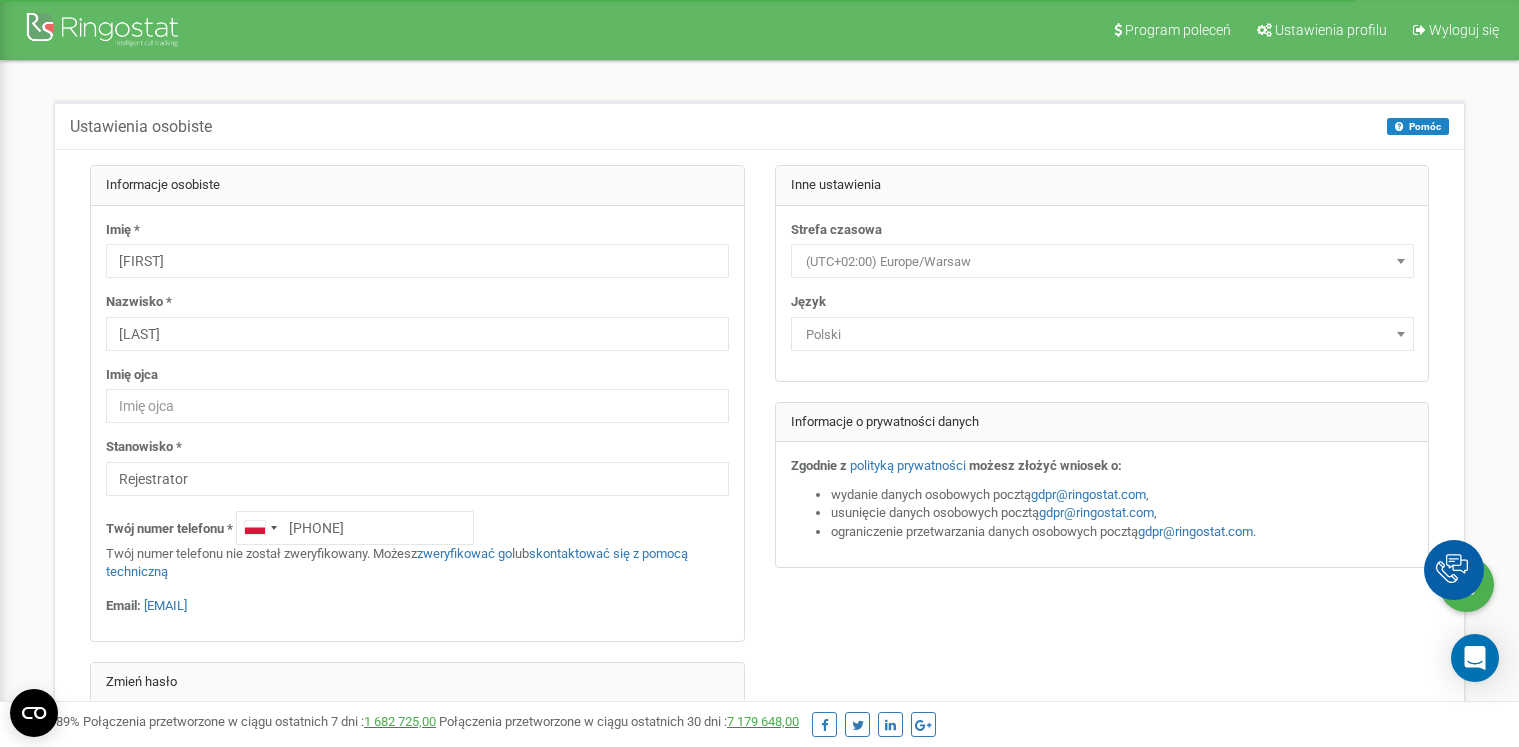 scroll, scrollTop: 0, scrollLeft: 0, axis: both 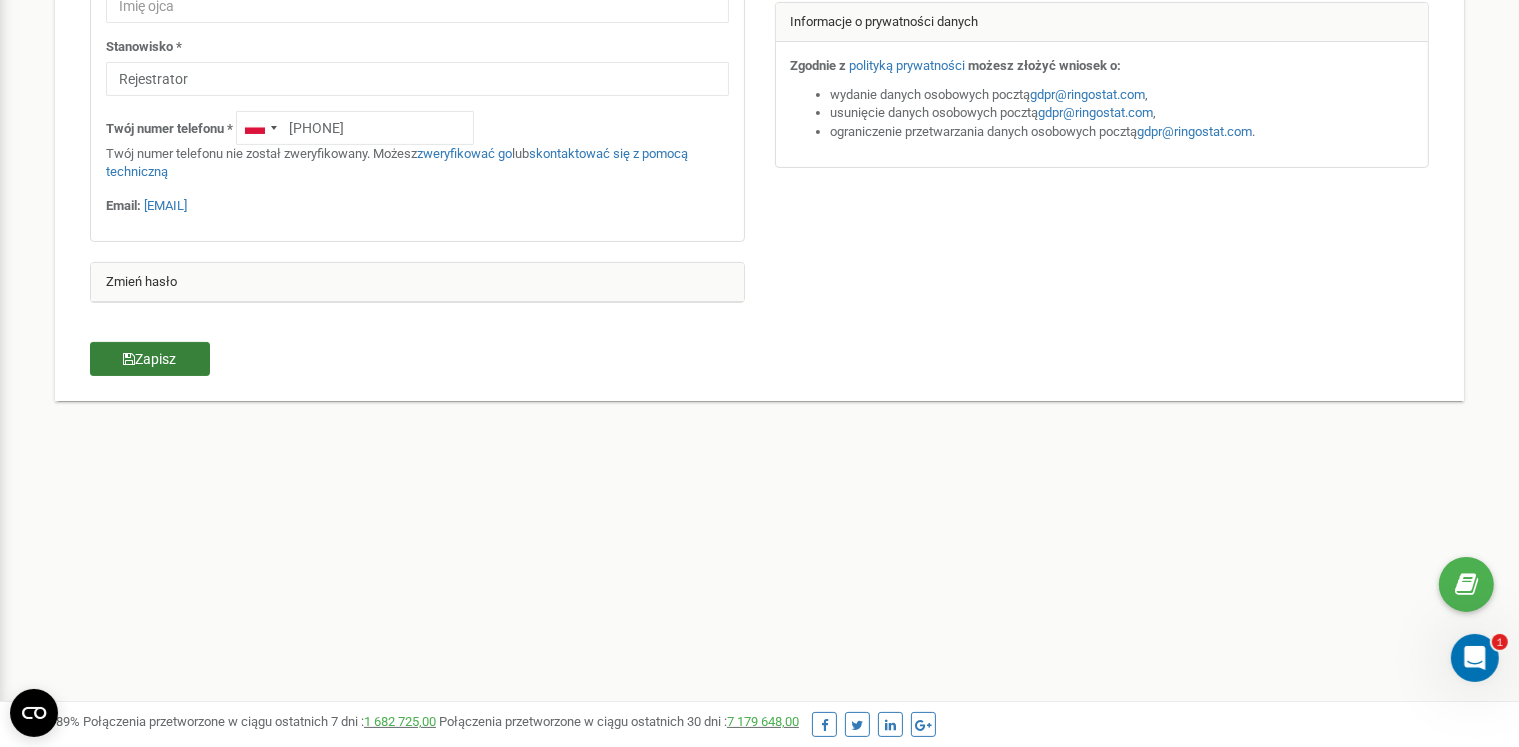 click on "Zapisz" at bounding box center [150, 359] 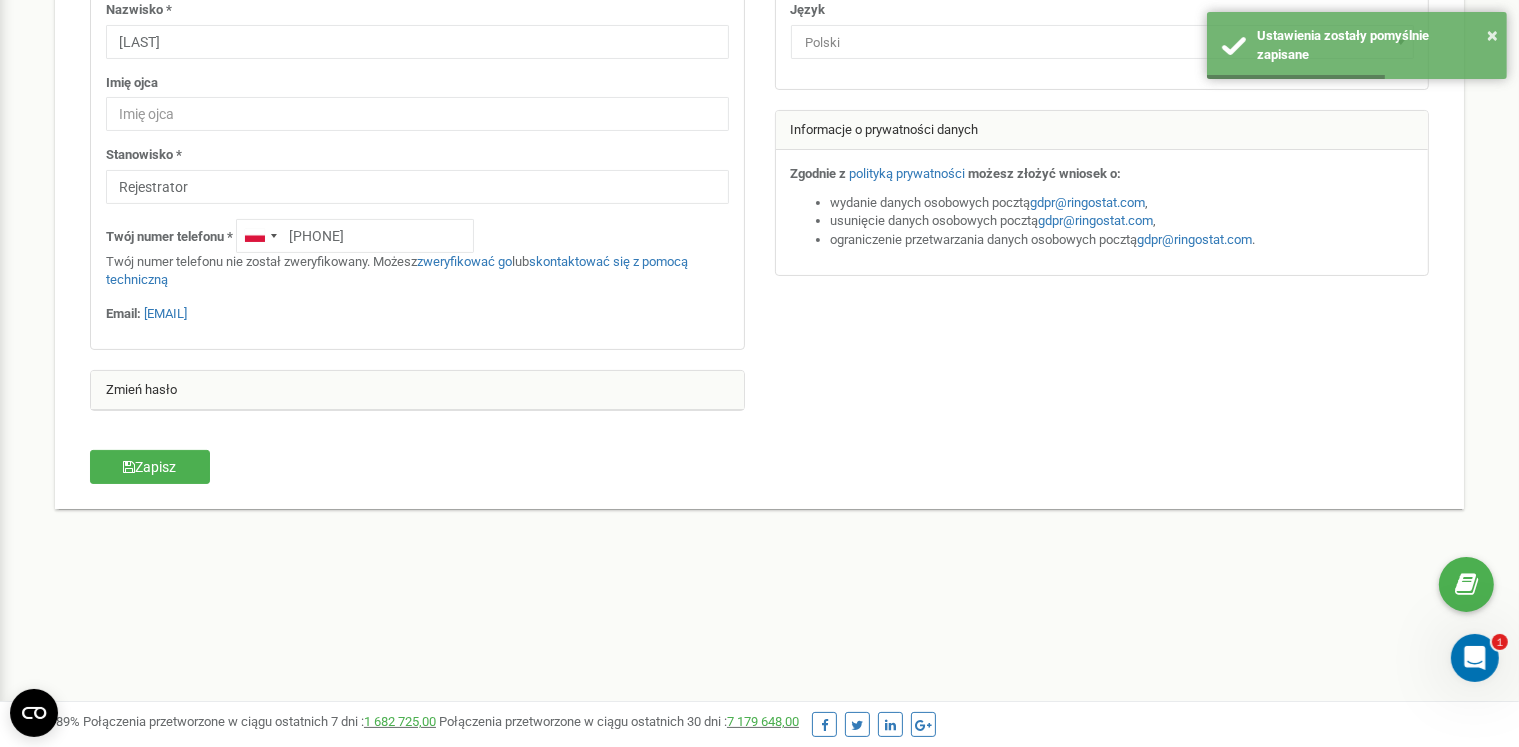 scroll, scrollTop: 0, scrollLeft: 0, axis: both 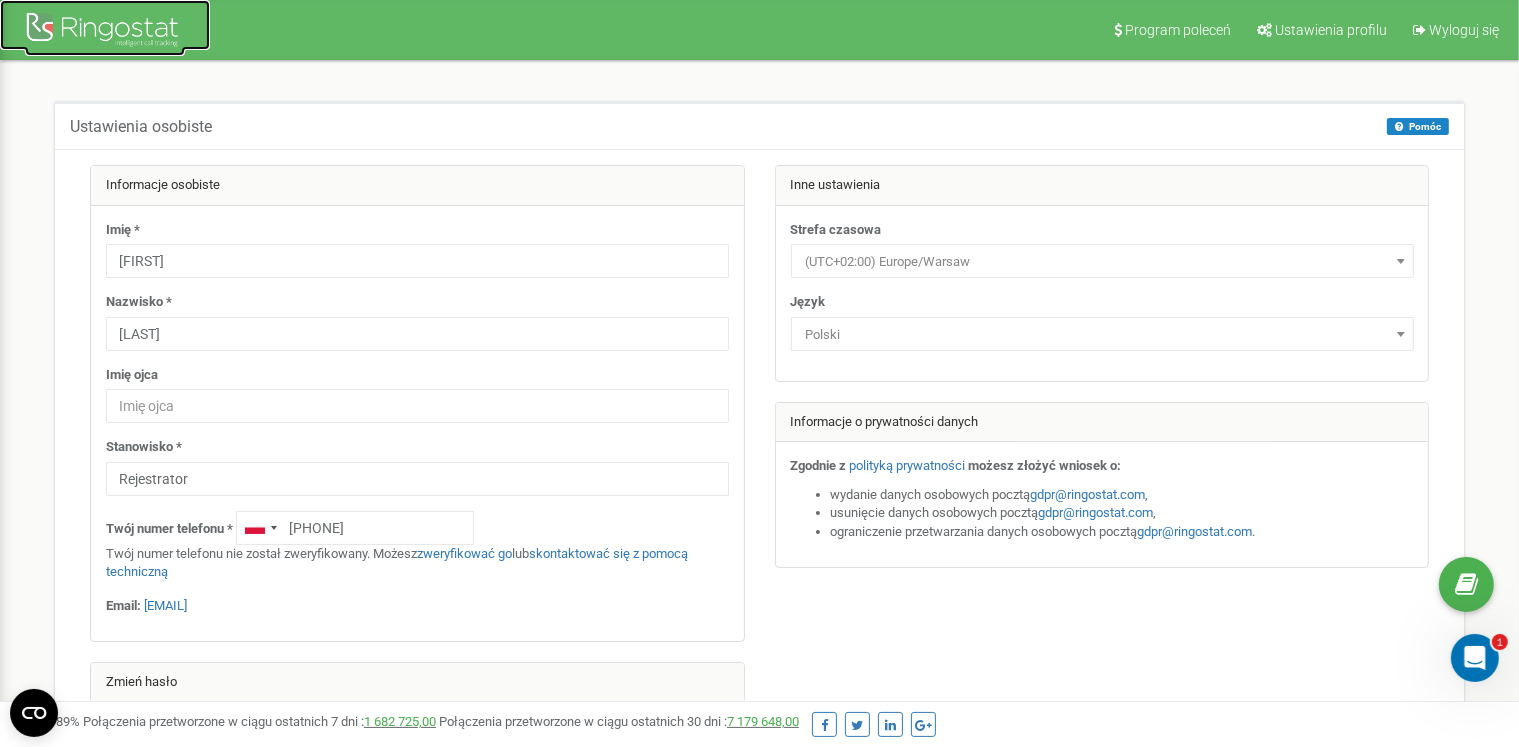 click at bounding box center (105, 32) 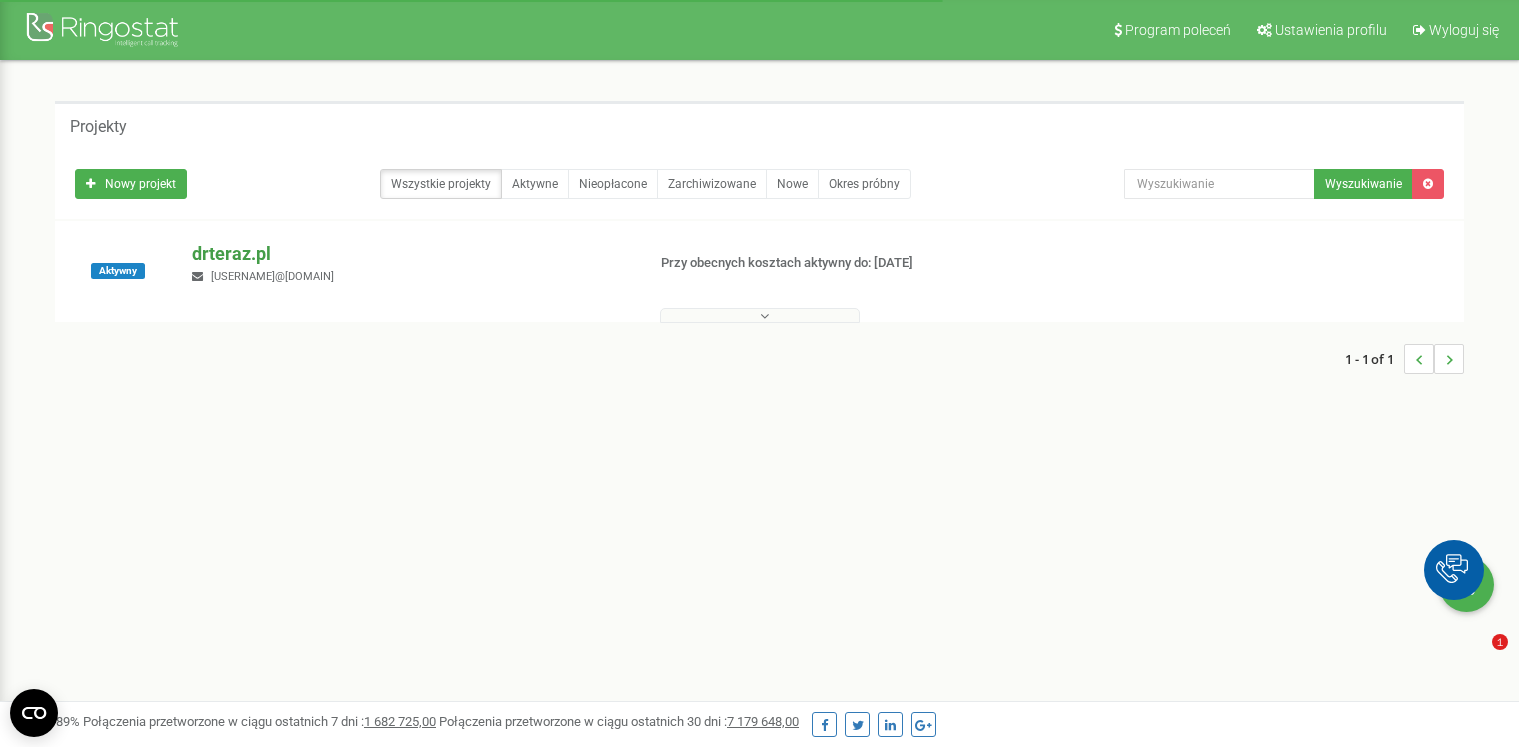 scroll, scrollTop: 0, scrollLeft: 0, axis: both 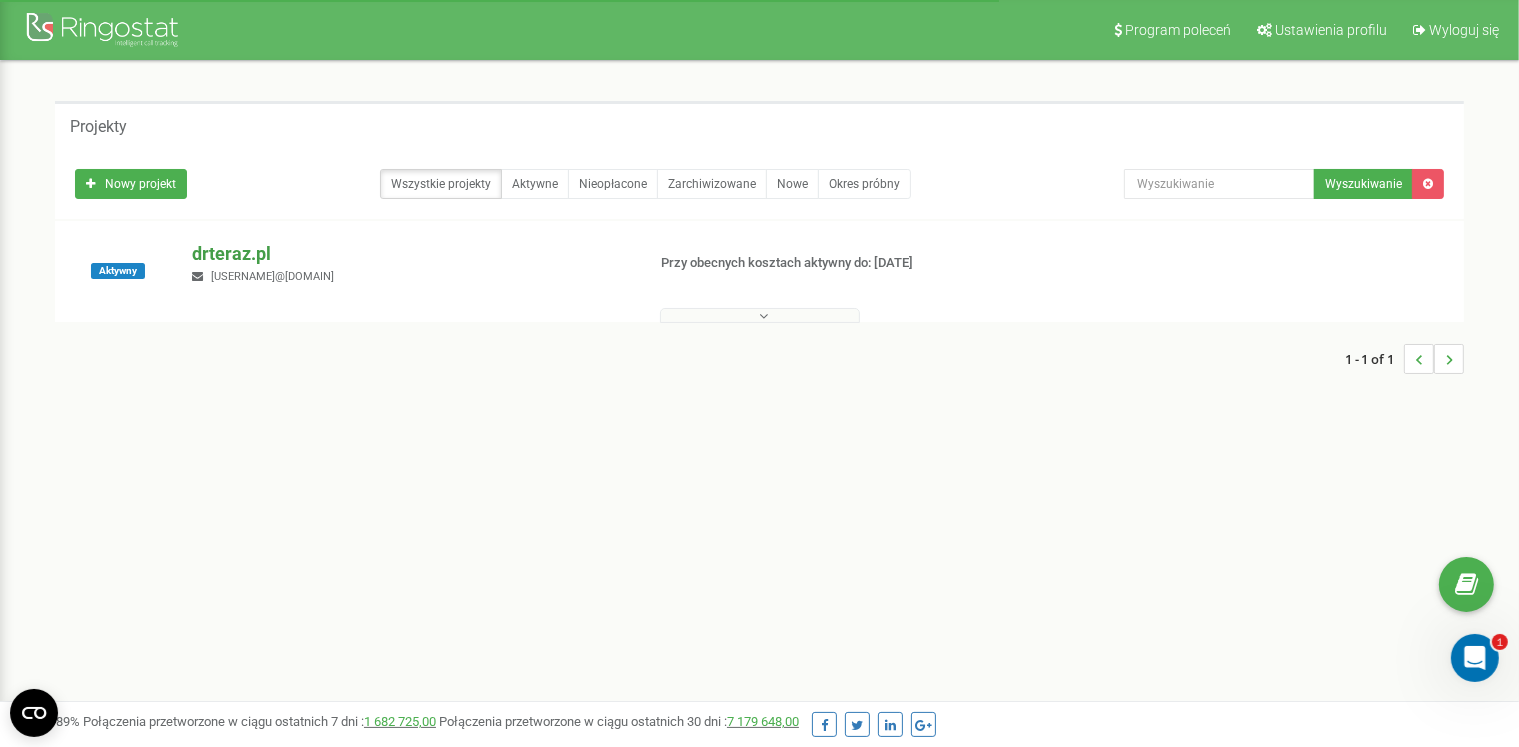 click on "drteraz.pl" at bounding box center (410, 254) 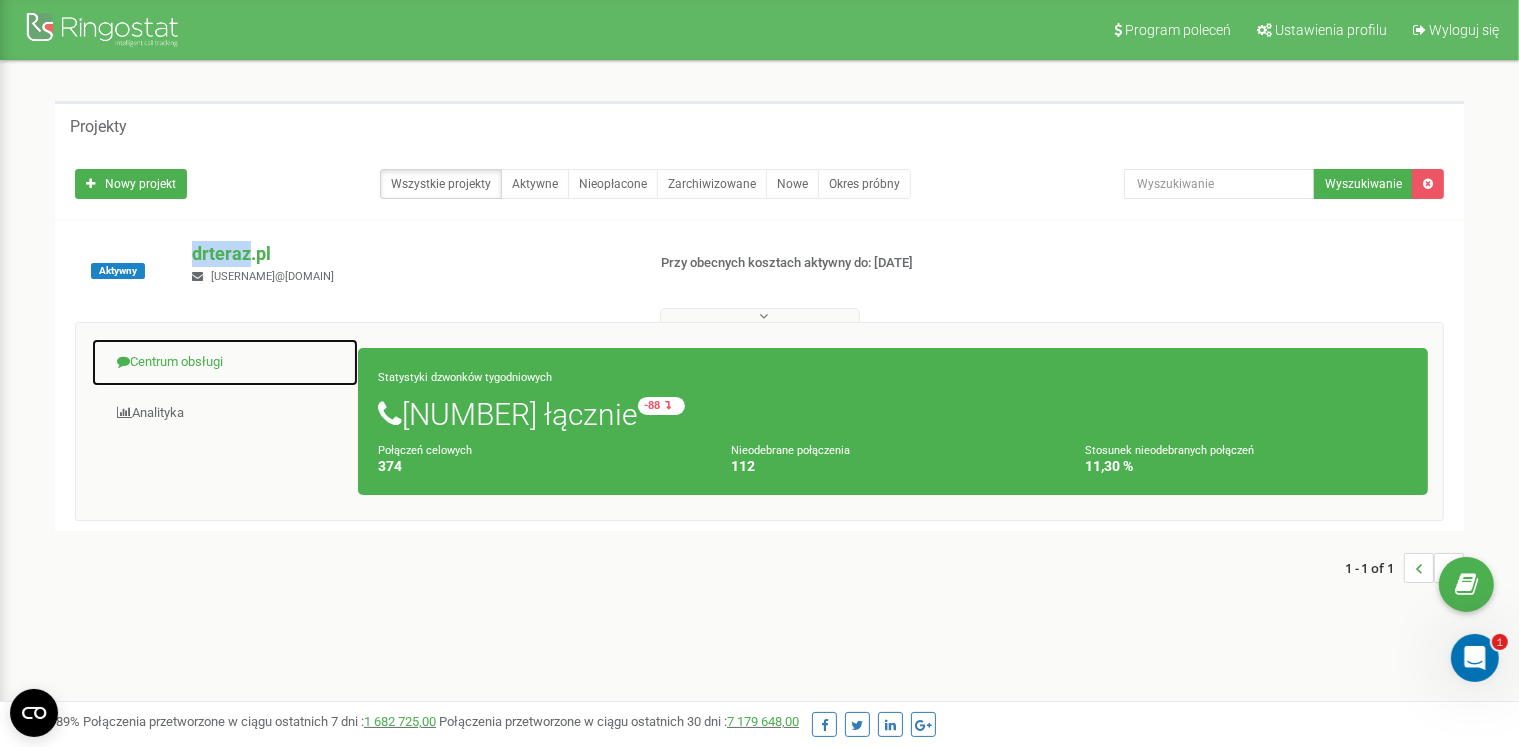 click on "Centrum obsługi" at bounding box center [225, 362] 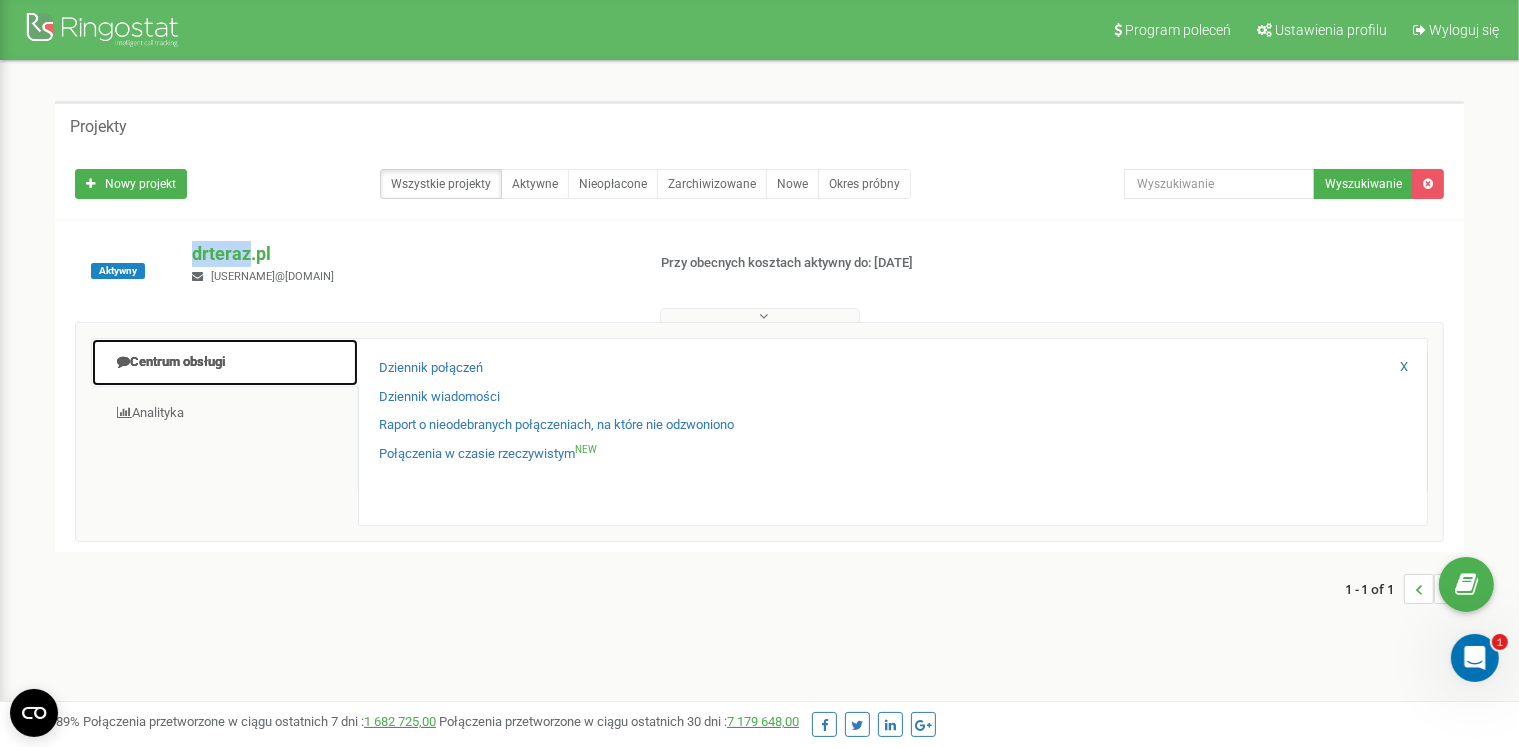 click on "Centrum obsługi" at bounding box center (225, 362) 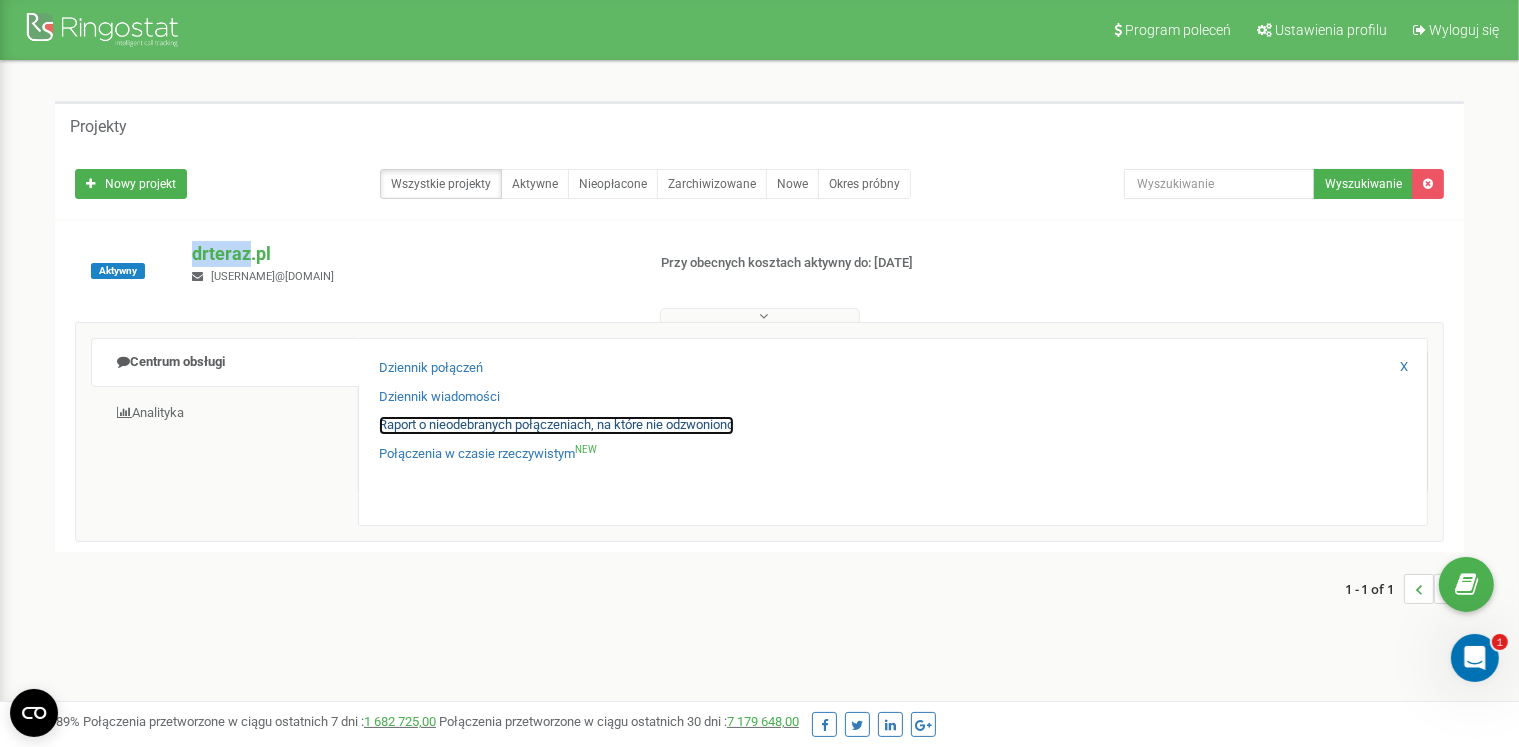 click on "Raport o nieodebranych połączeniach, na które nie odzwoniono" at bounding box center [556, 425] 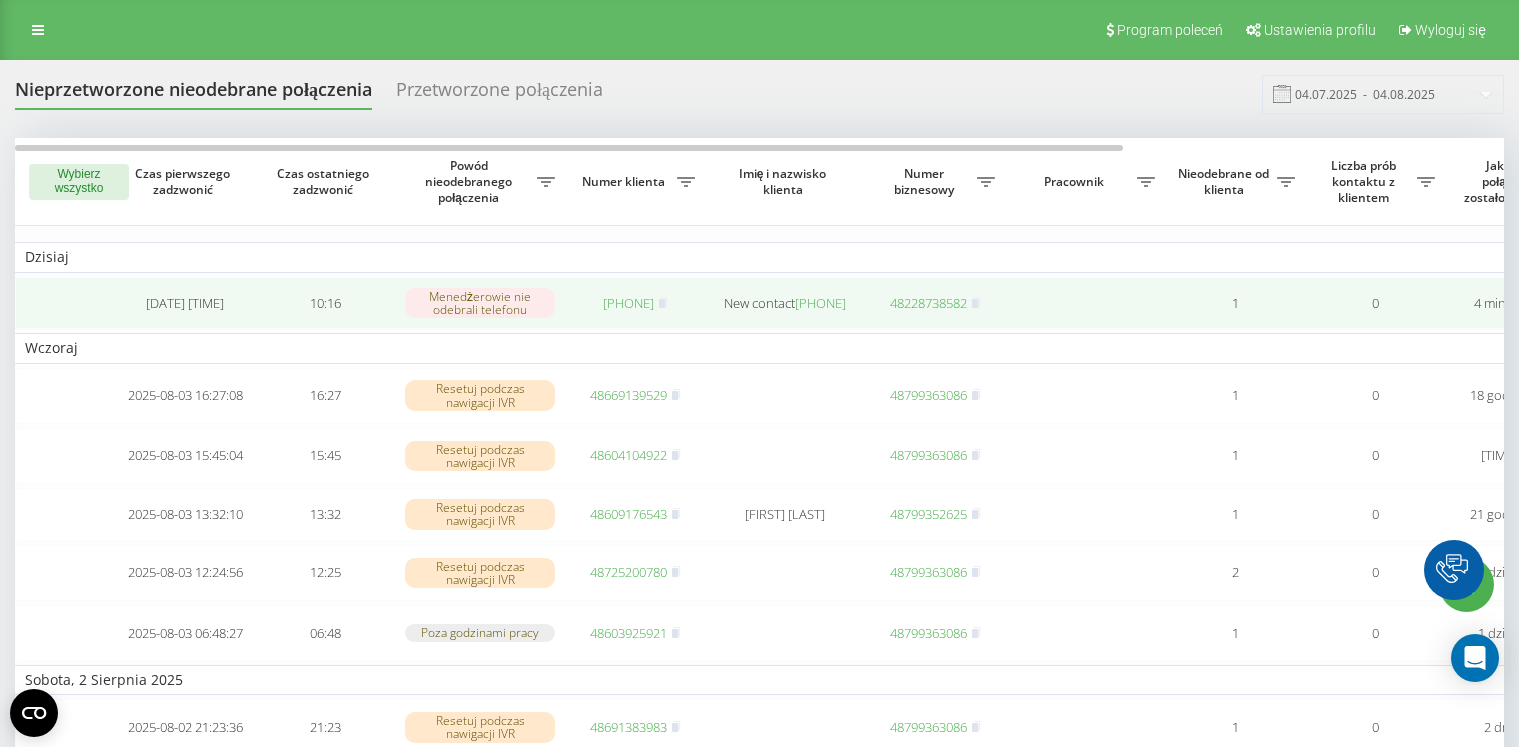 scroll, scrollTop: 0, scrollLeft: 0, axis: both 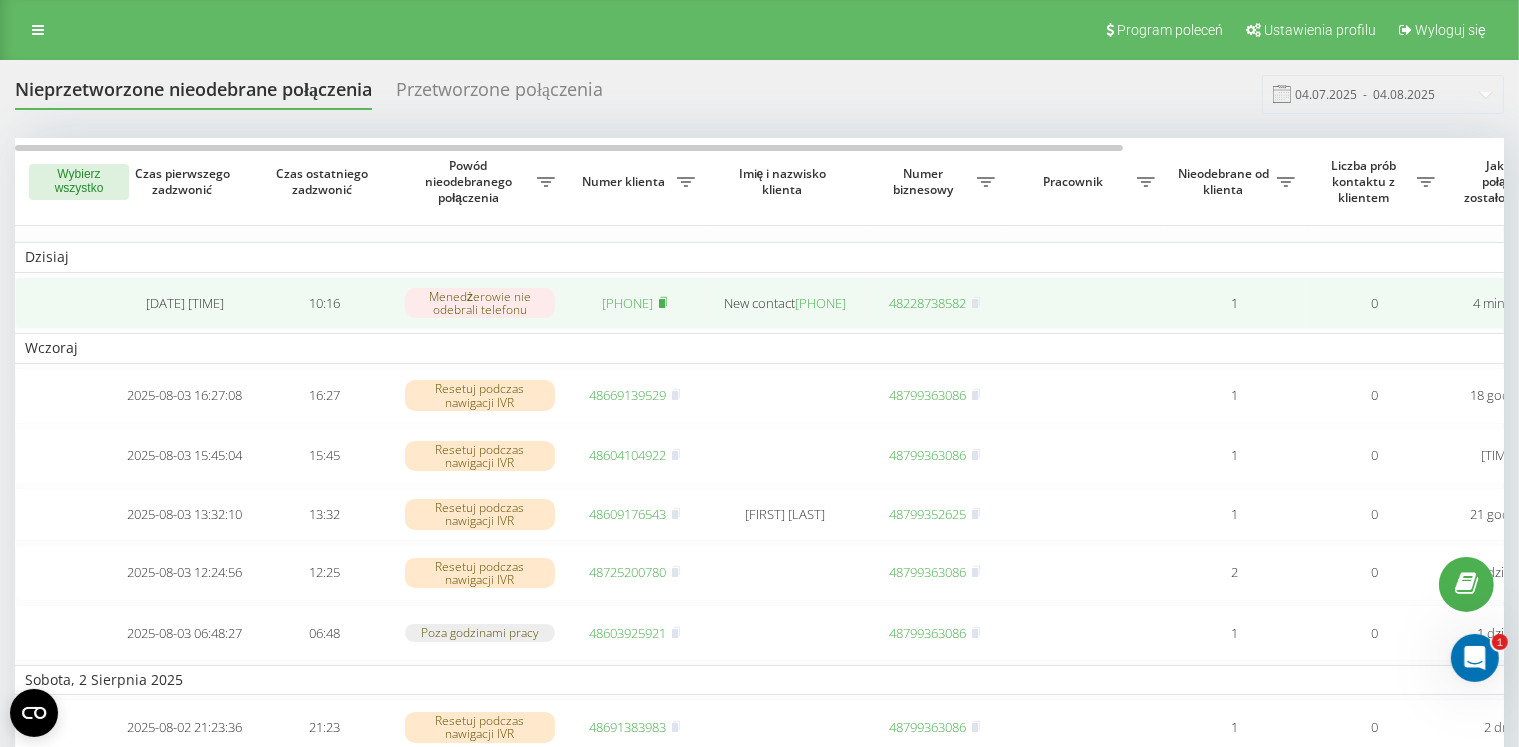 click 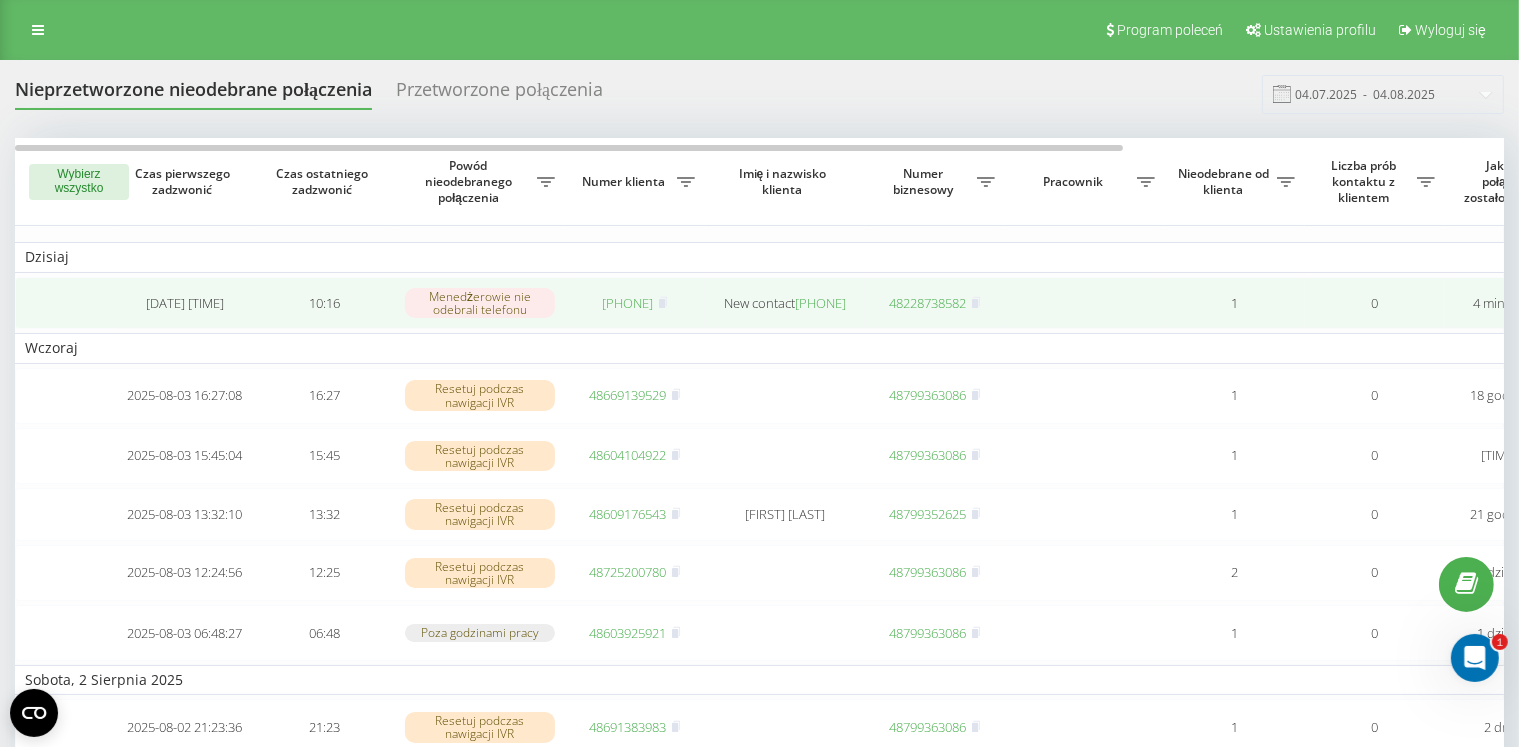 click on "[PHONE]" at bounding box center (635, 303) 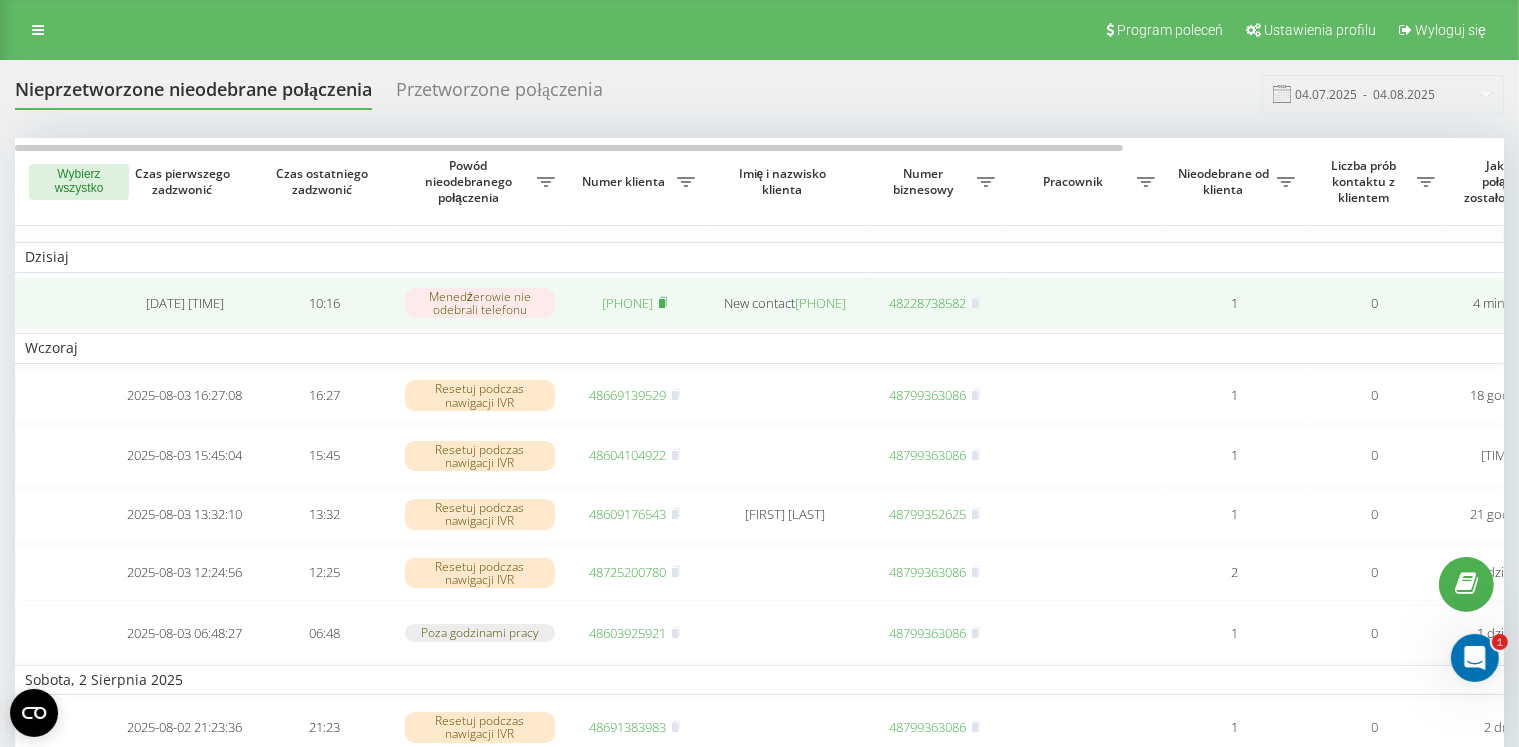 click 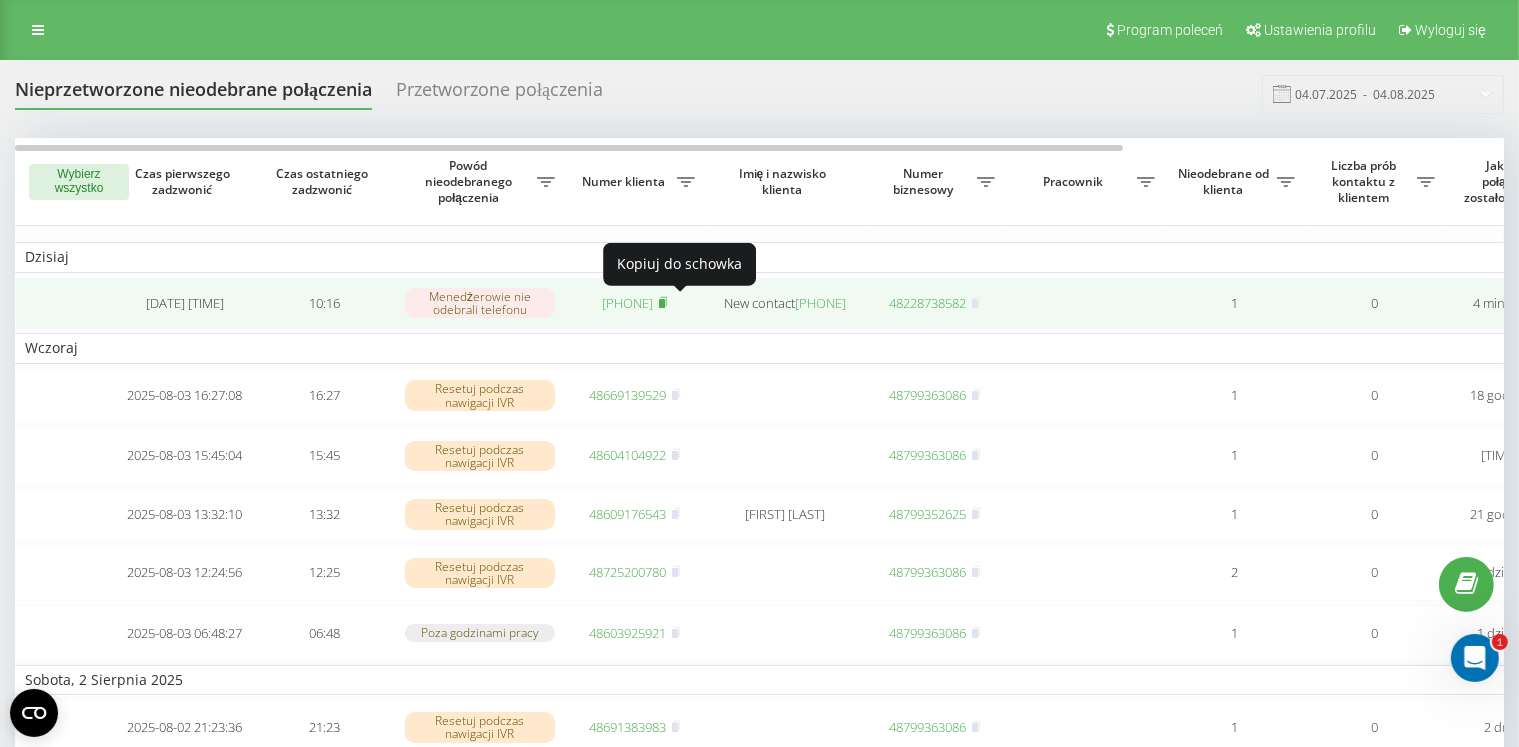 click 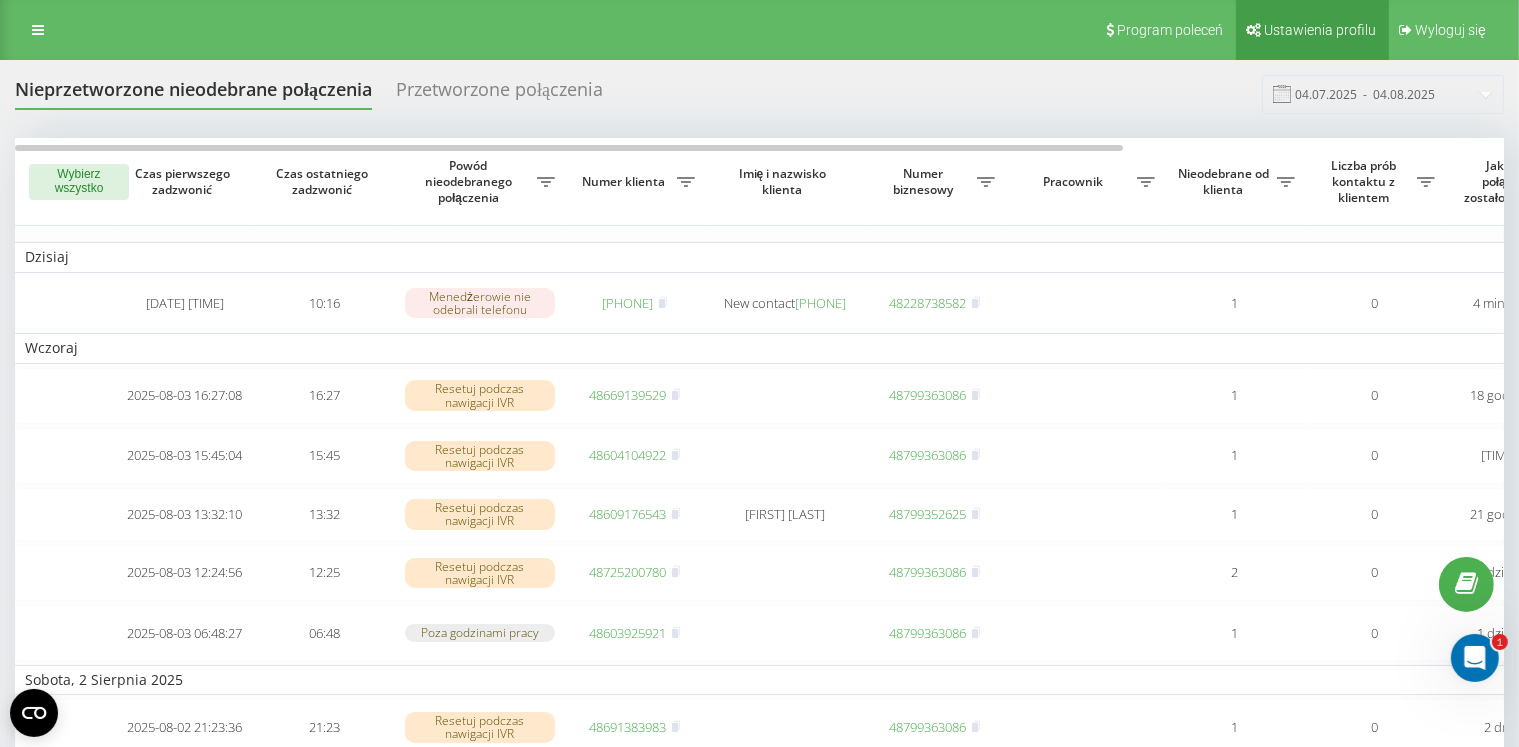 click on "Ustawienia profilu" at bounding box center [1312, 30] 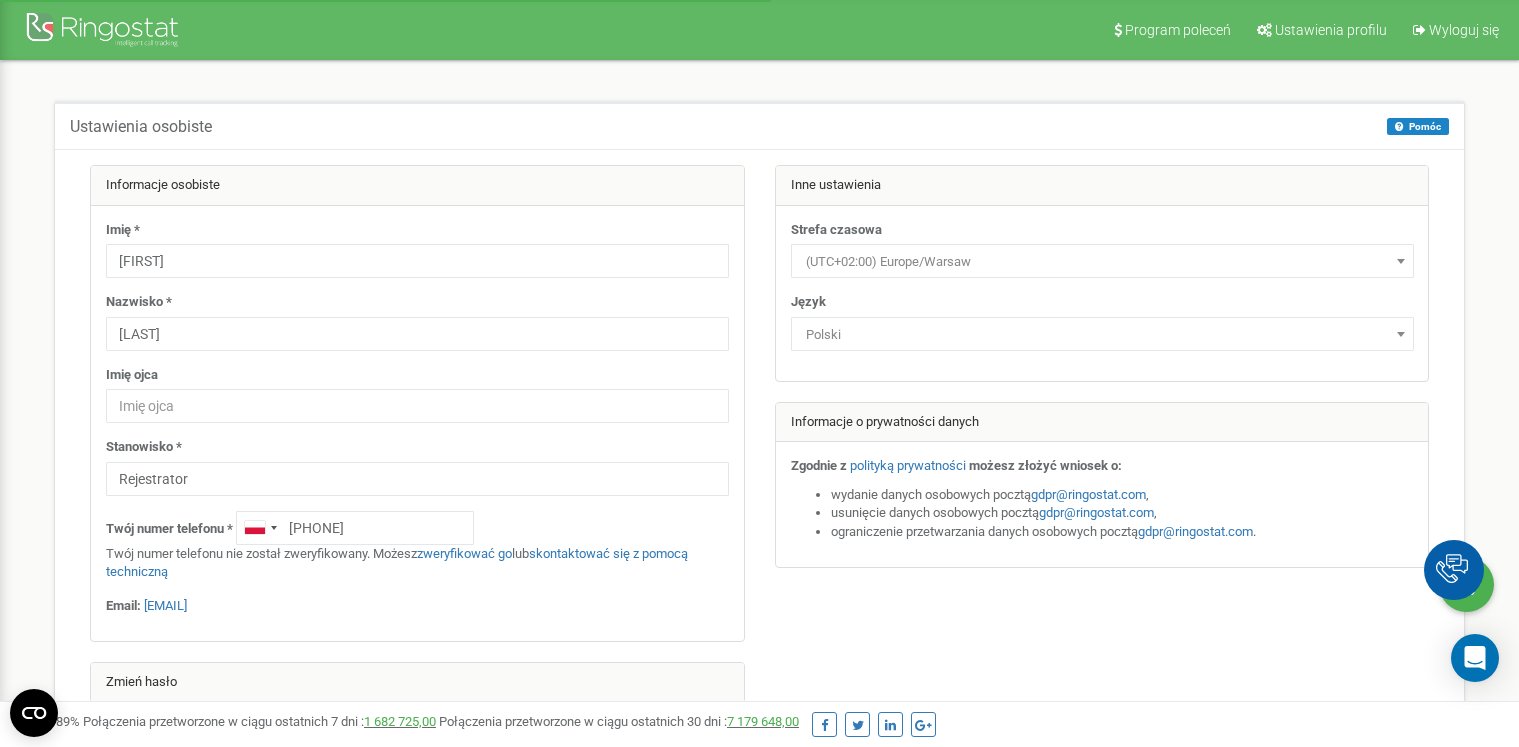 scroll, scrollTop: 0, scrollLeft: 0, axis: both 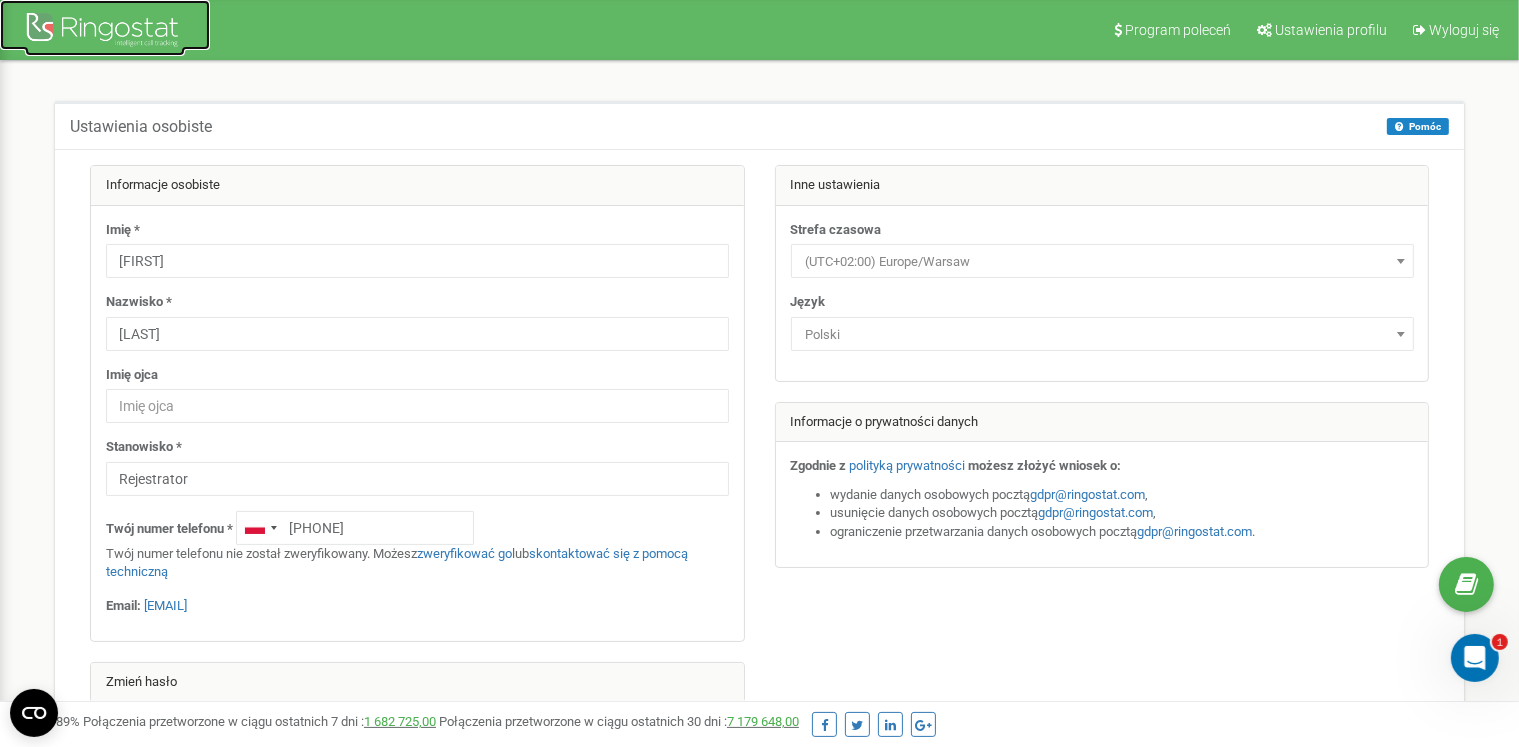 click at bounding box center (105, 32) 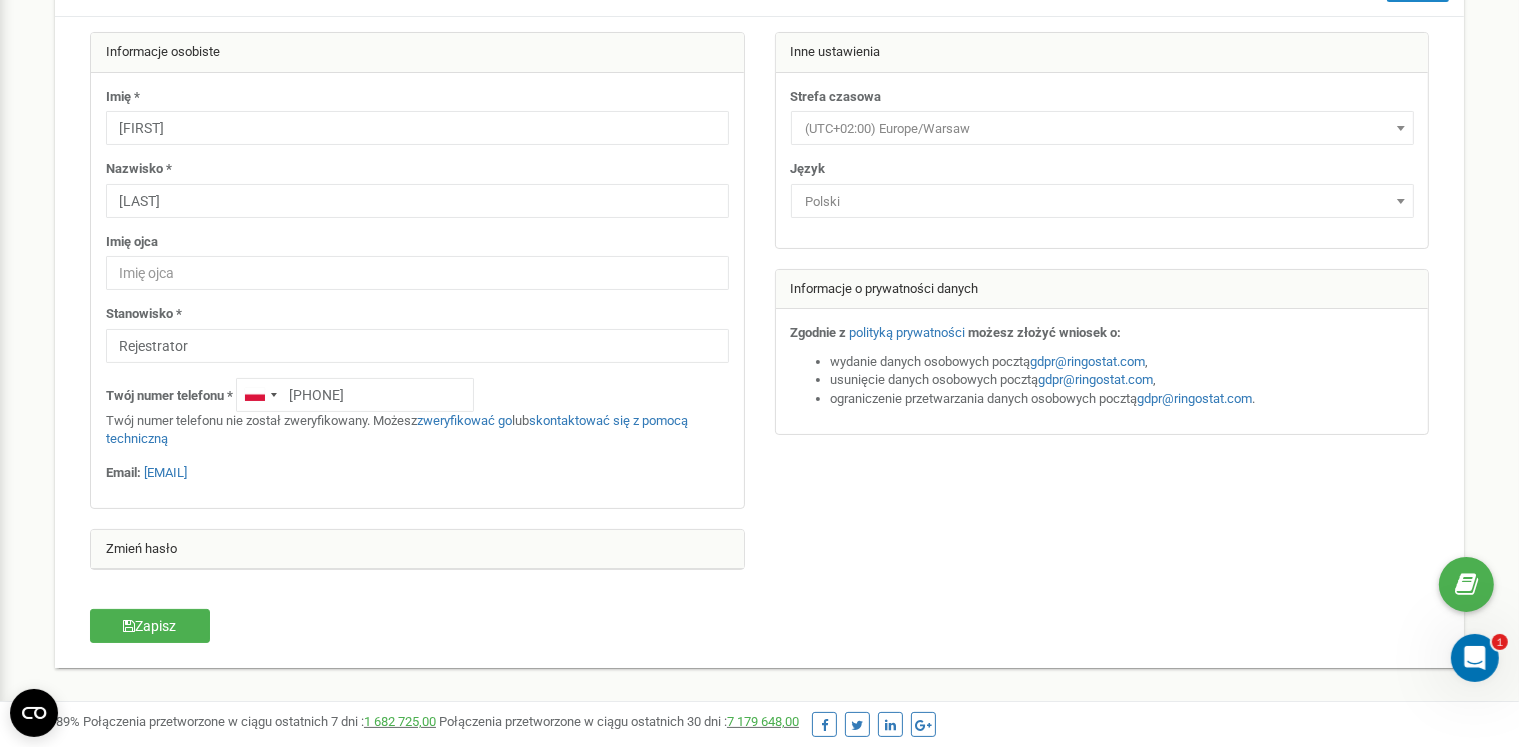 scroll, scrollTop: 300, scrollLeft: 0, axis: vertical 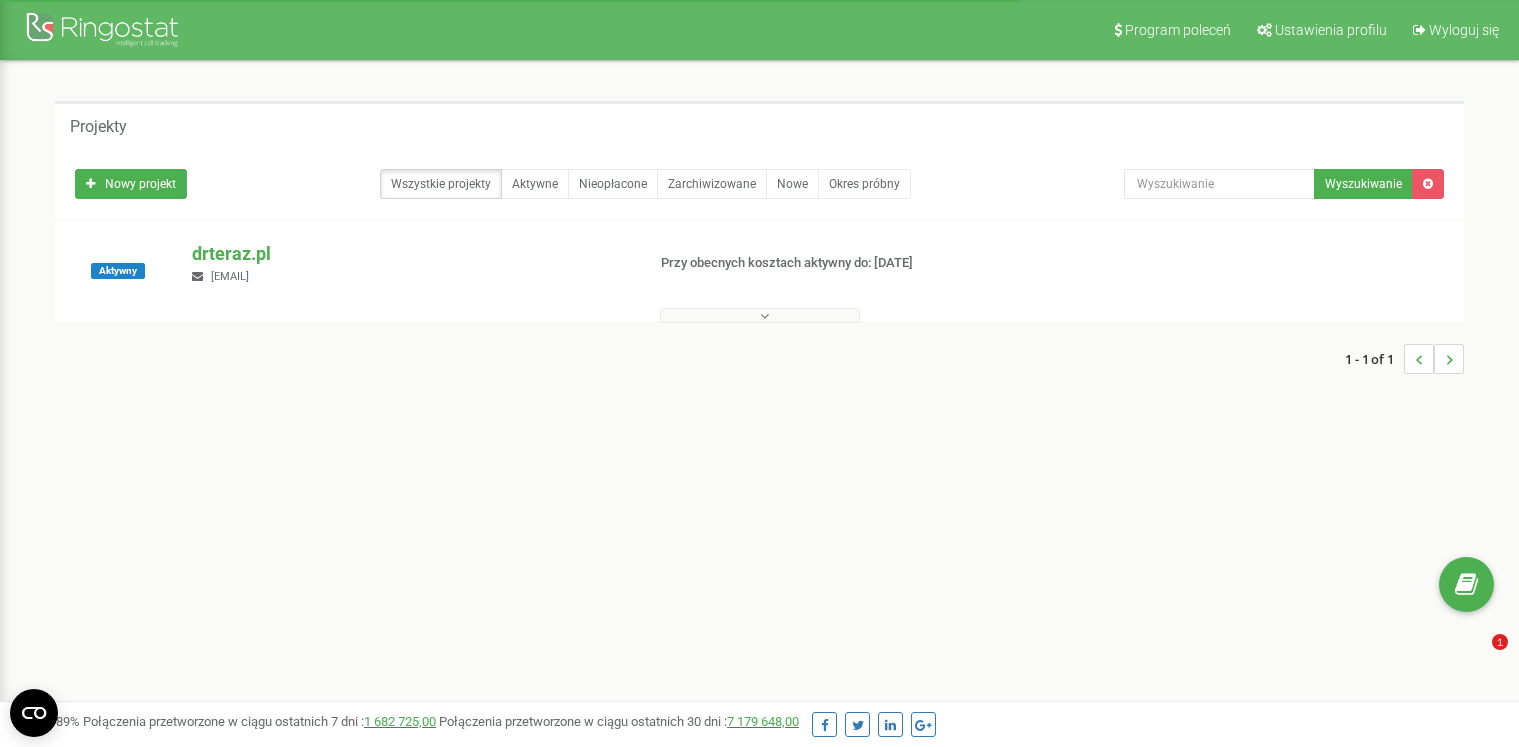click on "drteraz.pl" at bounding box center [410, 254] 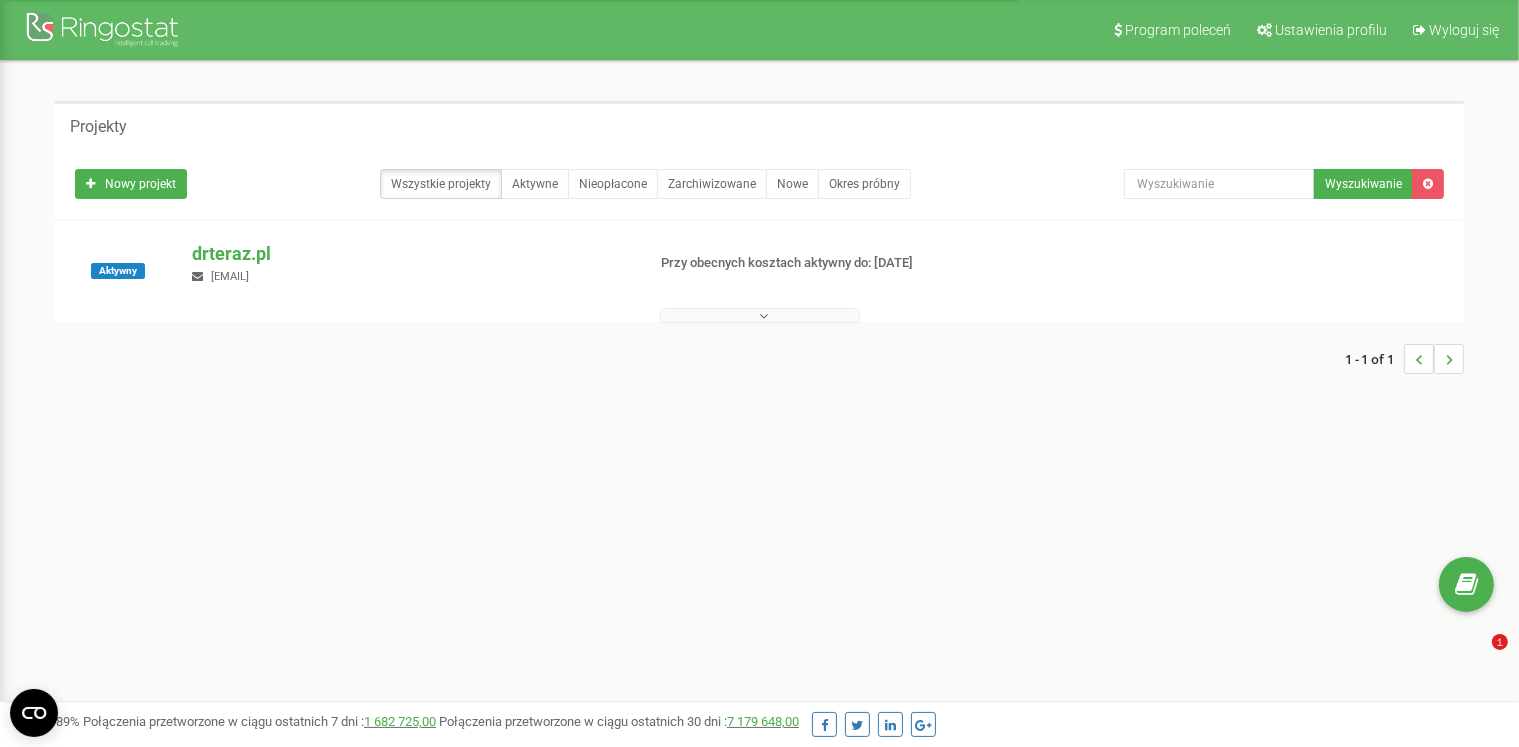 scroll, scrollTop: 0, scrollLeft: 0, axis: both 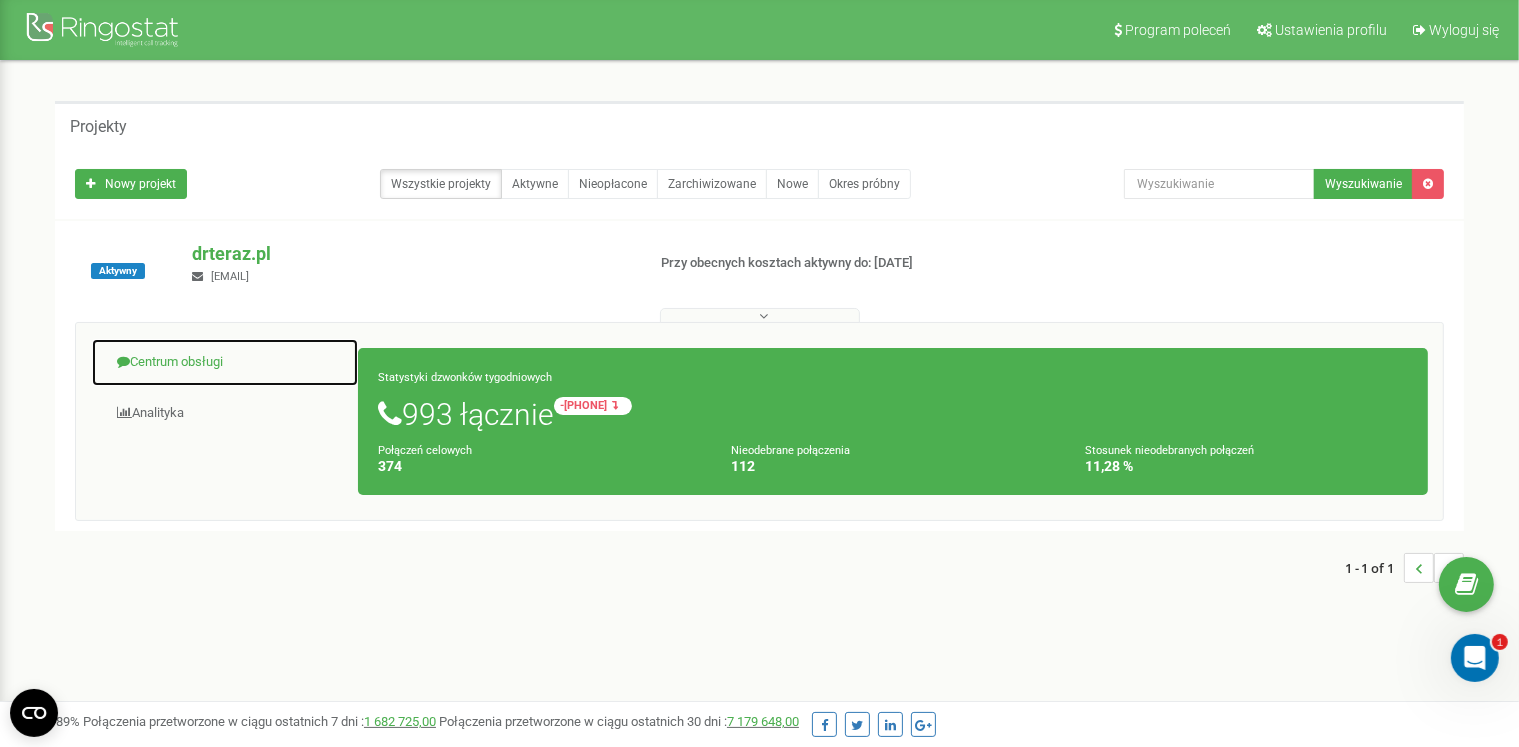 click on "Centrum obsługi" at bounding box center (225, 362) 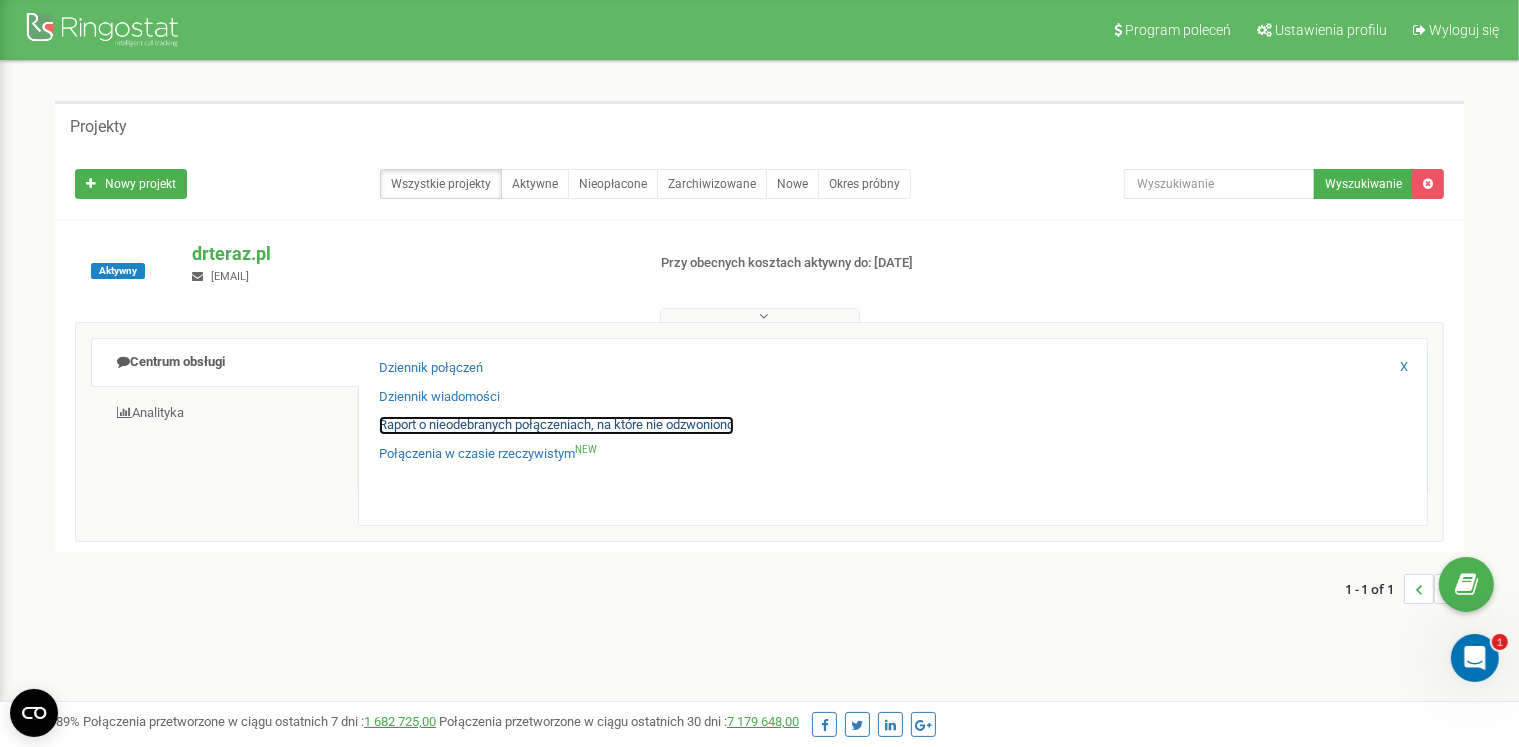 click on "Raport o nieodebranych połączeniach, na które nie odzwoniono" at bounding box center (556, 425) 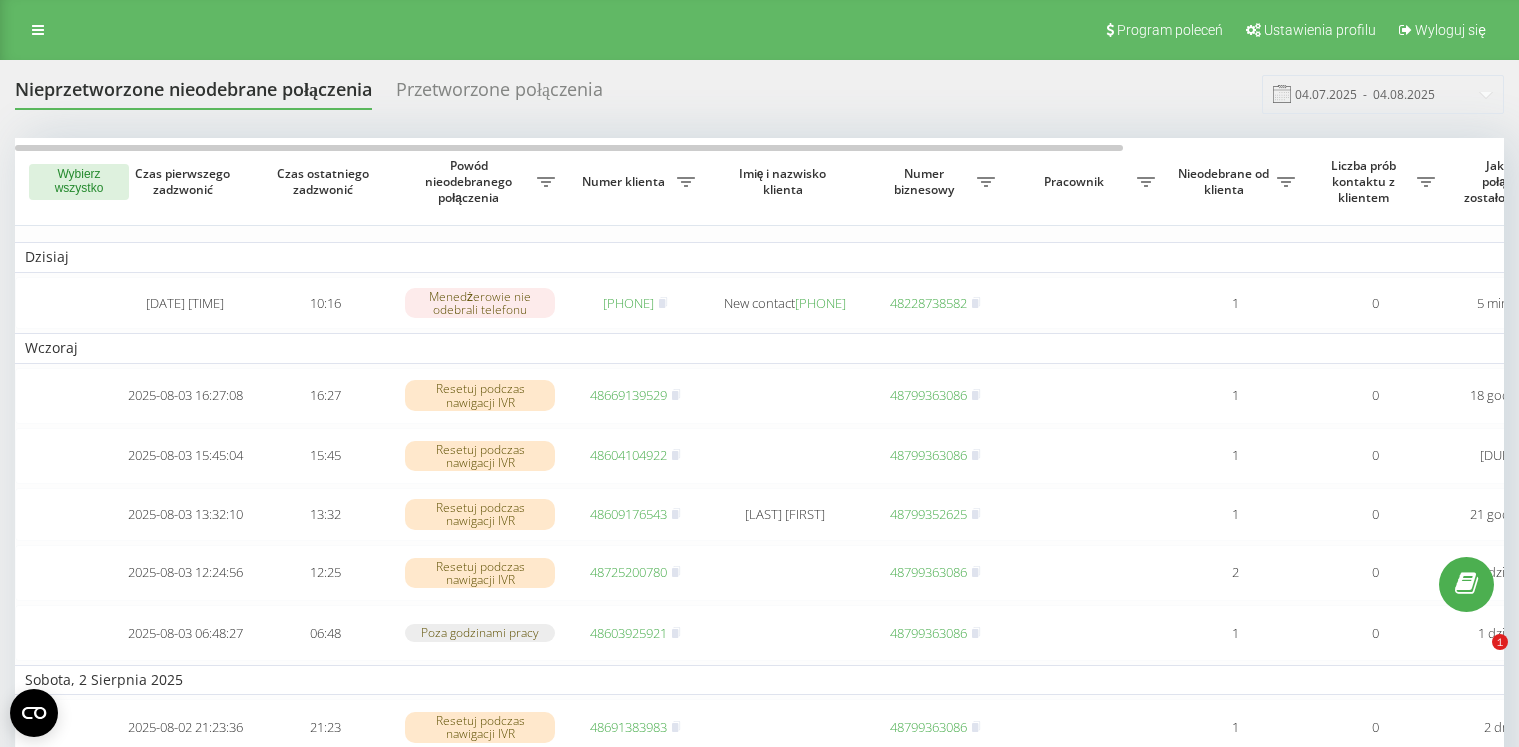 scroll, scrollTop: 0, scrollLeft: 0, axis: both 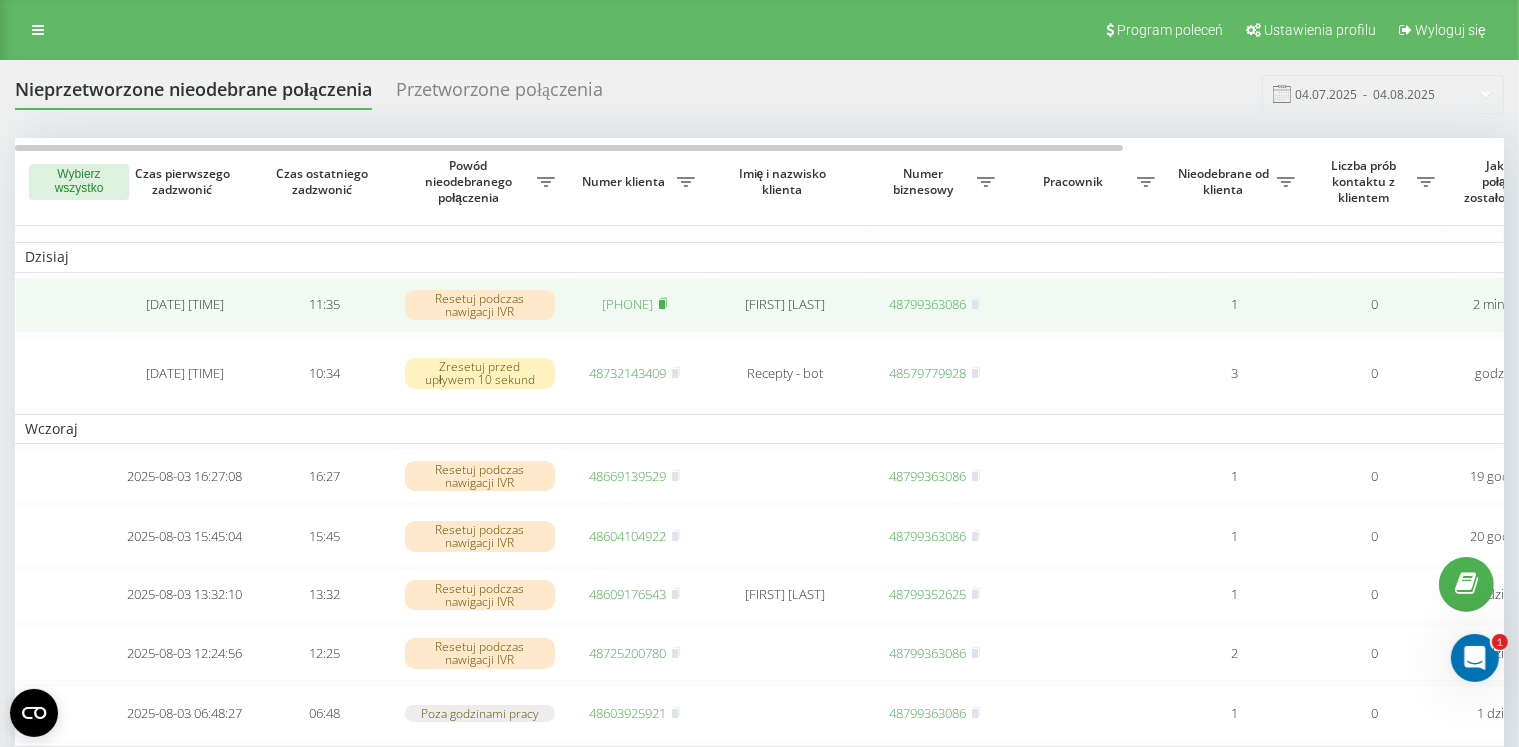 click 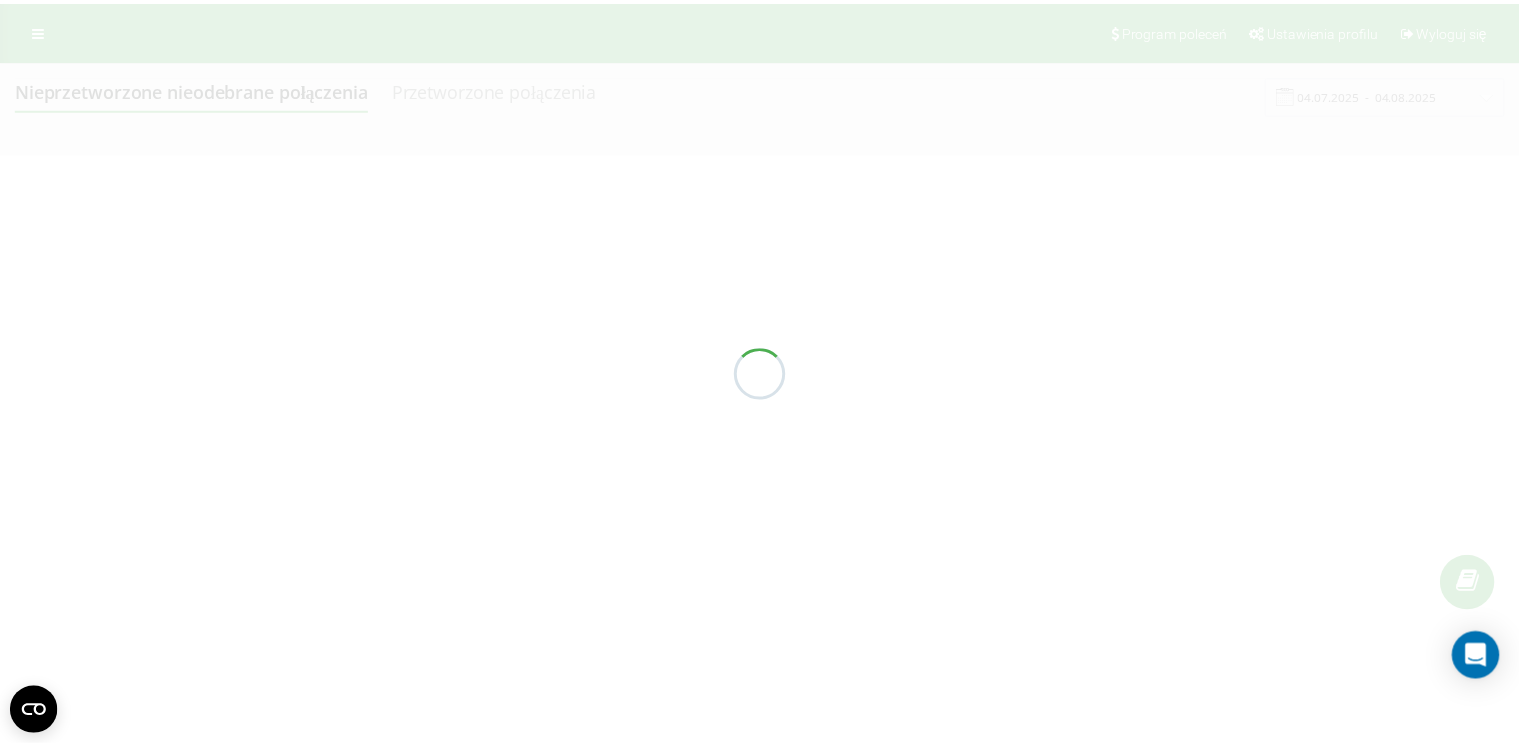 scroll, scrollTop: 0, scrollLeft: 0, axis: both 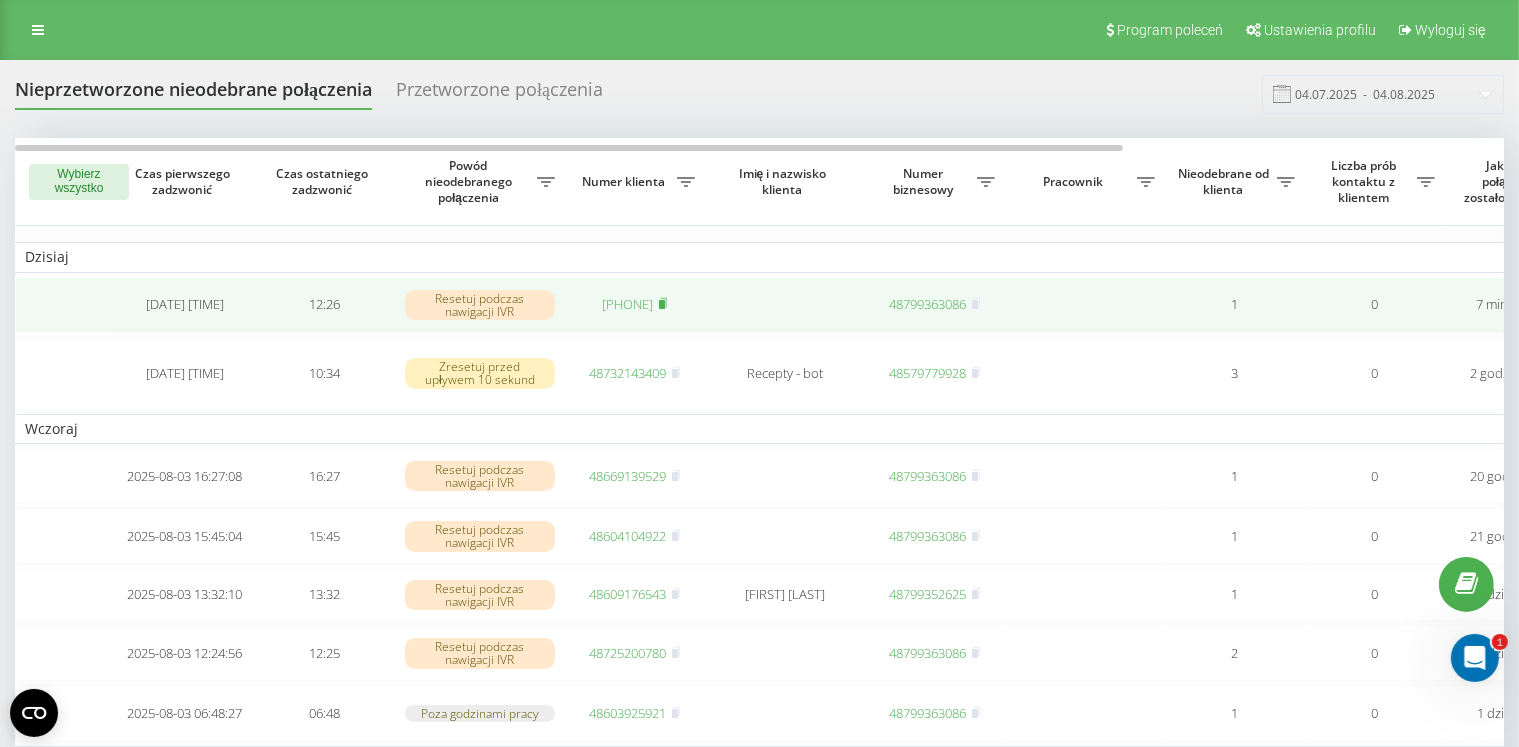 click 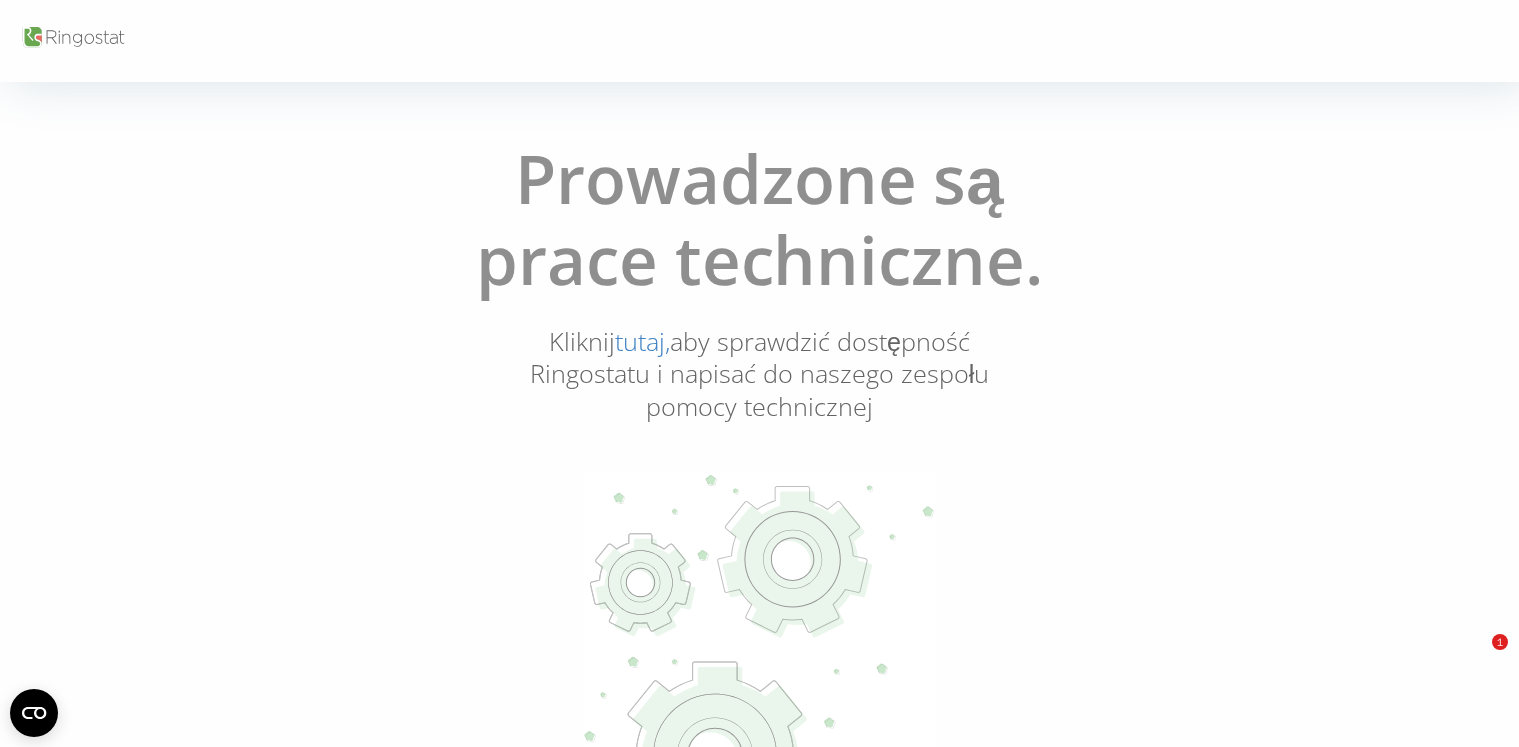 scroll, scrollTop: 0, scrollLeft: 0, axis: both 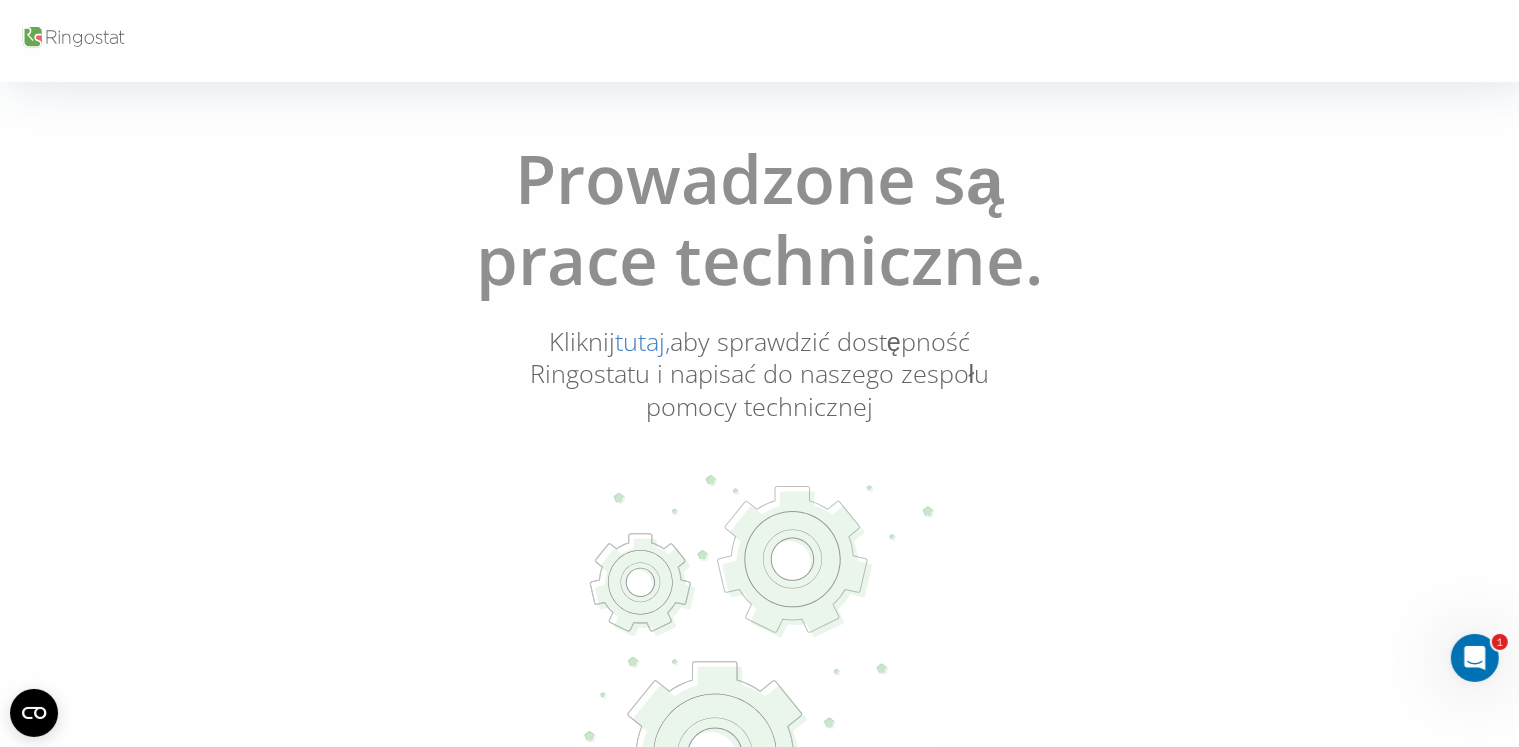 drag, startPoint x: 200, startPoint y: 26, endPoint x: 191, endPoint y: 4, distance: 23.769728 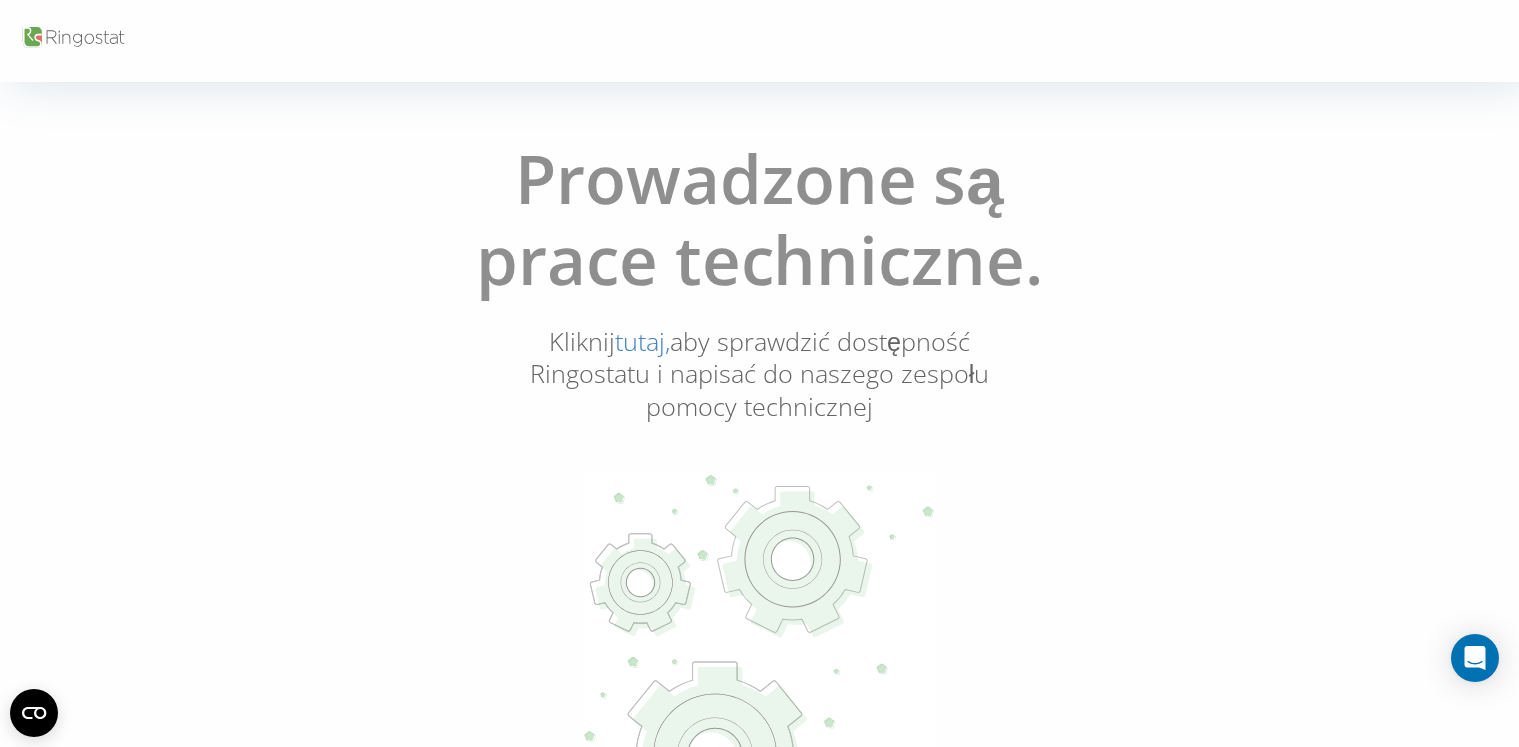 scroll, scrollTop: 0, scrollLeft: 0, axis: both 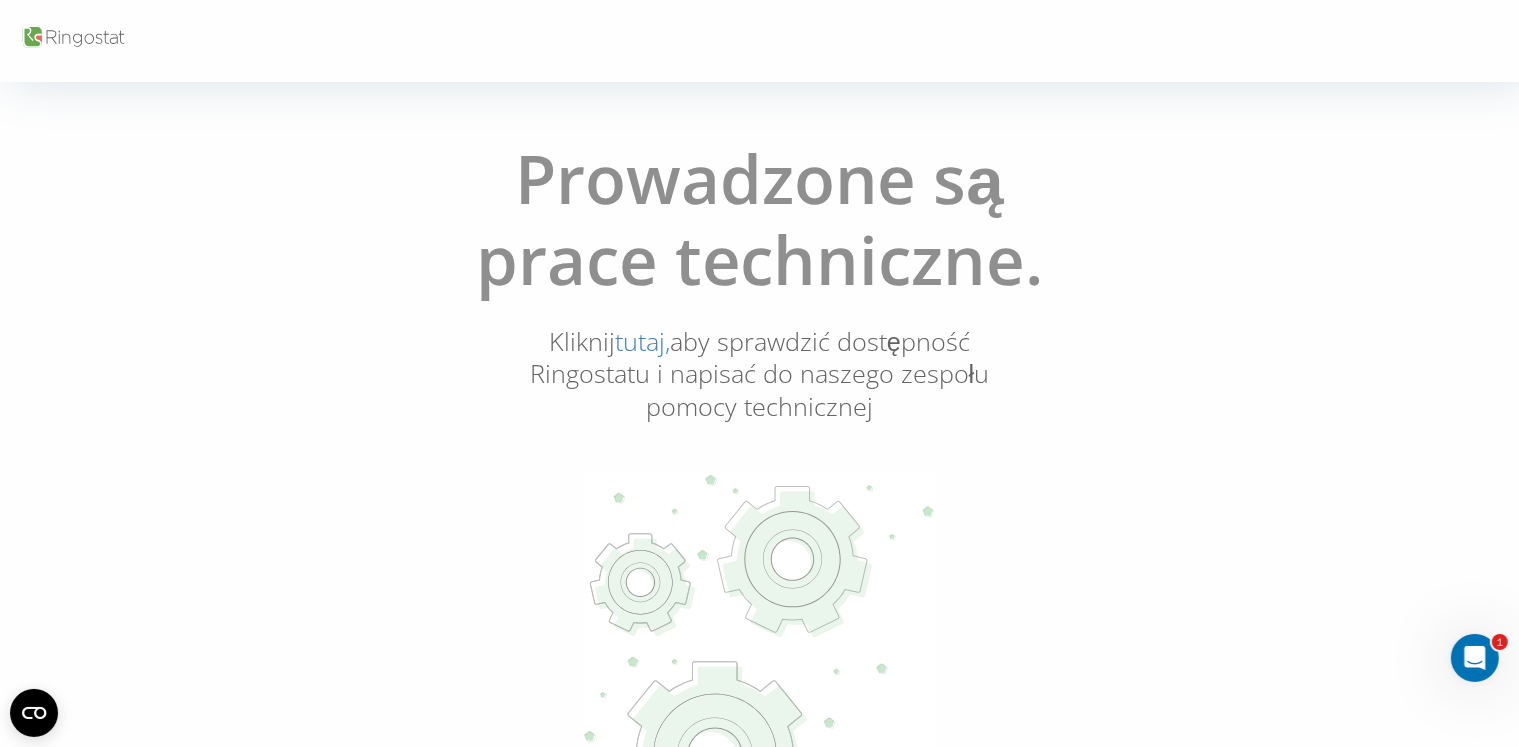 click on "tutaj," at bounding box center [642, 341] 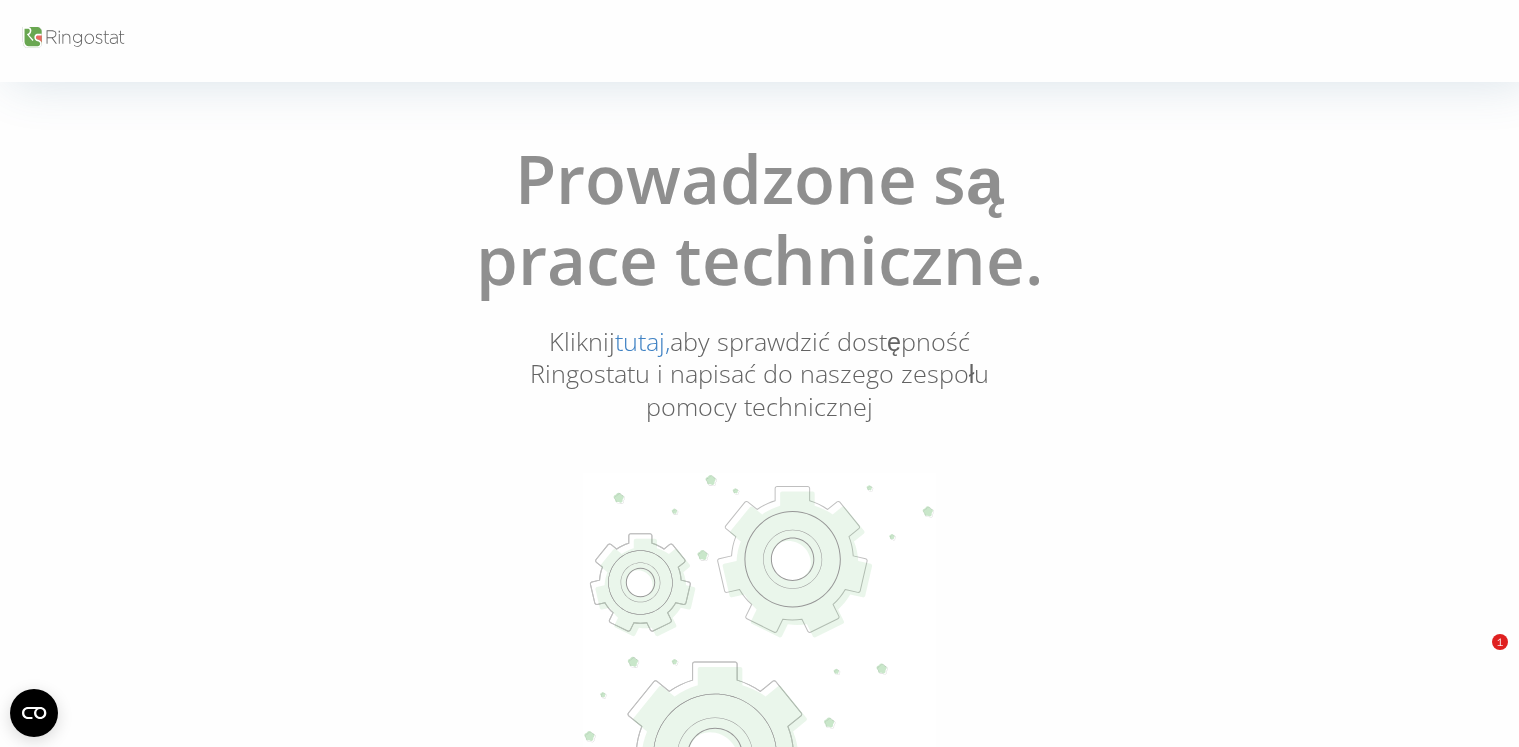 scroll, scrollTop: 0, scrollLeft: 0, axis: both 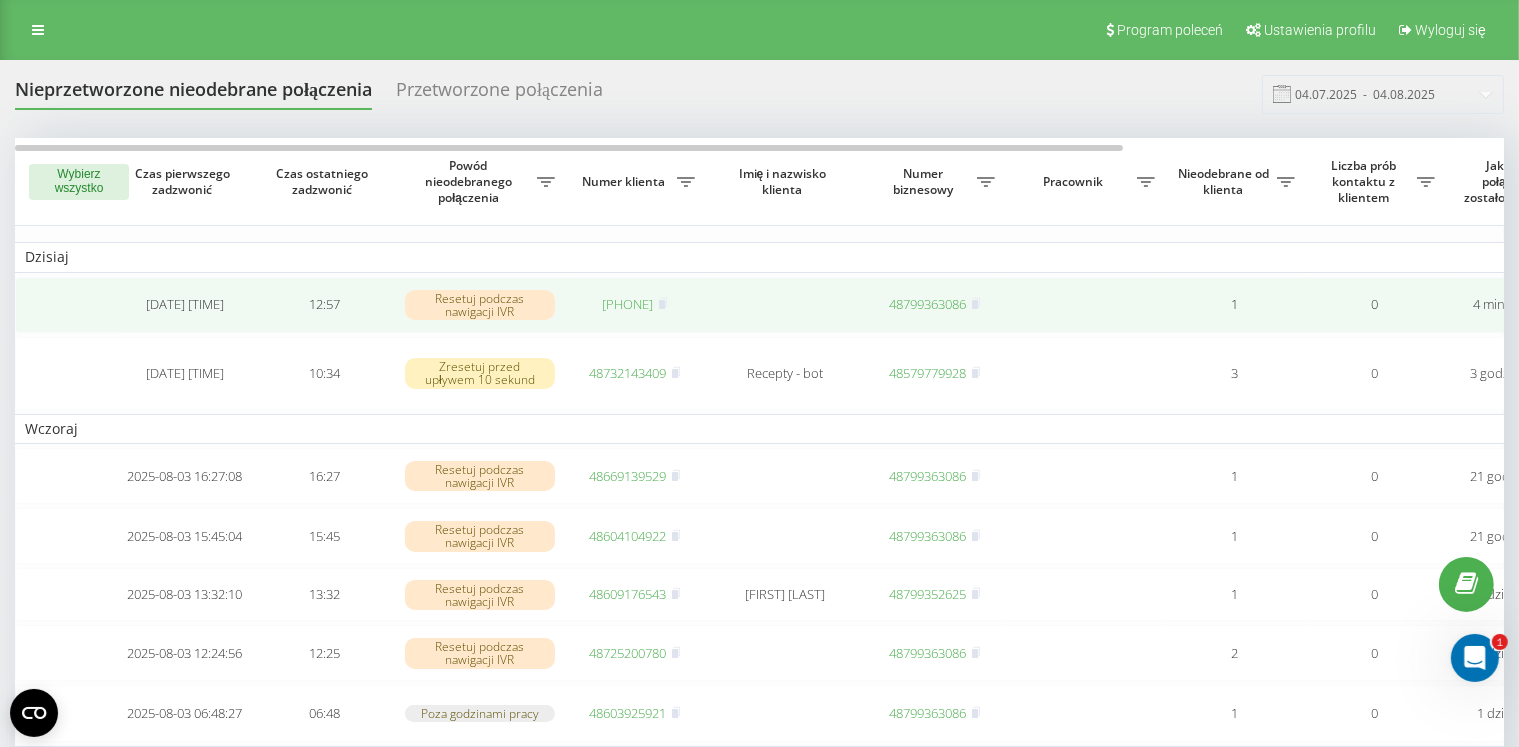 click on "48501226440" at bounding box center (635, 304) 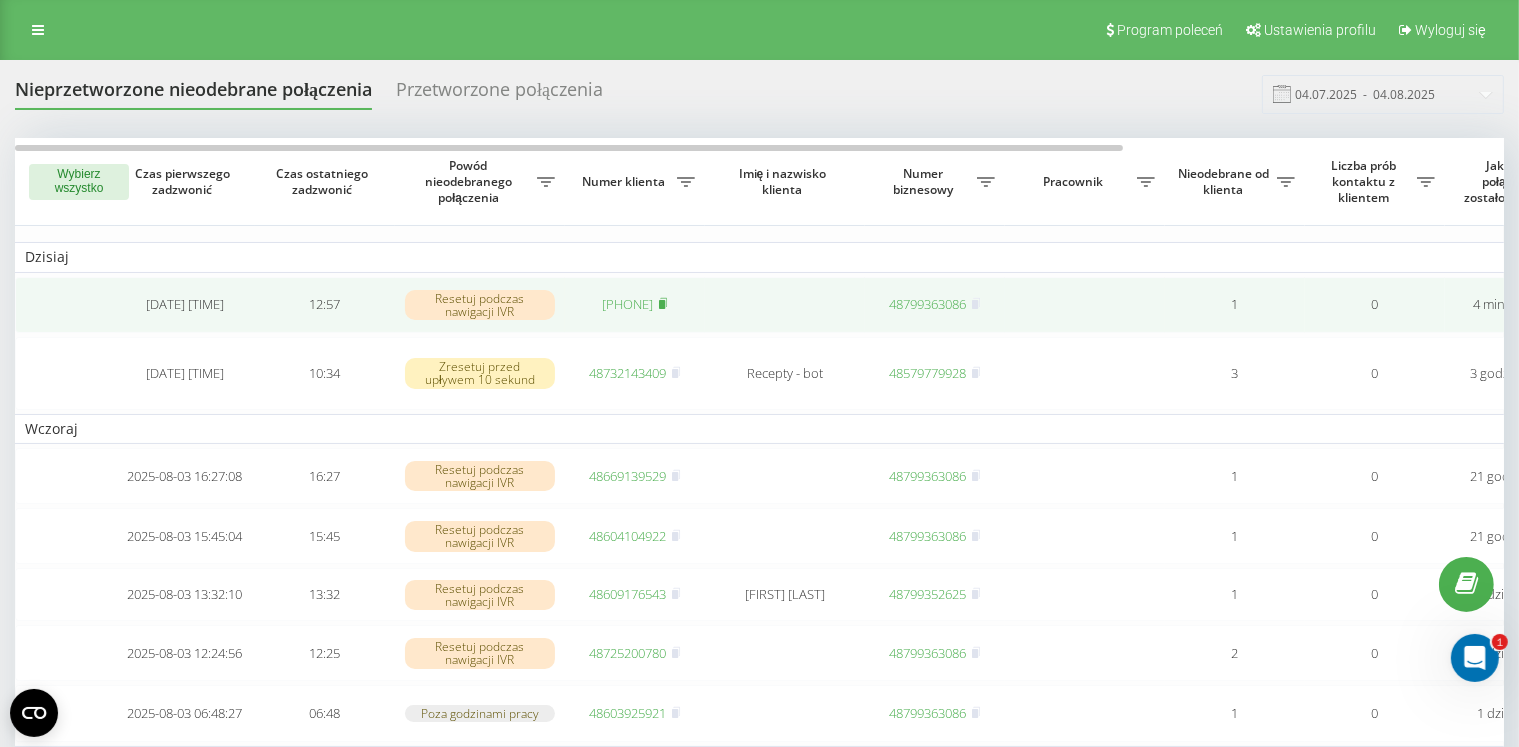 click 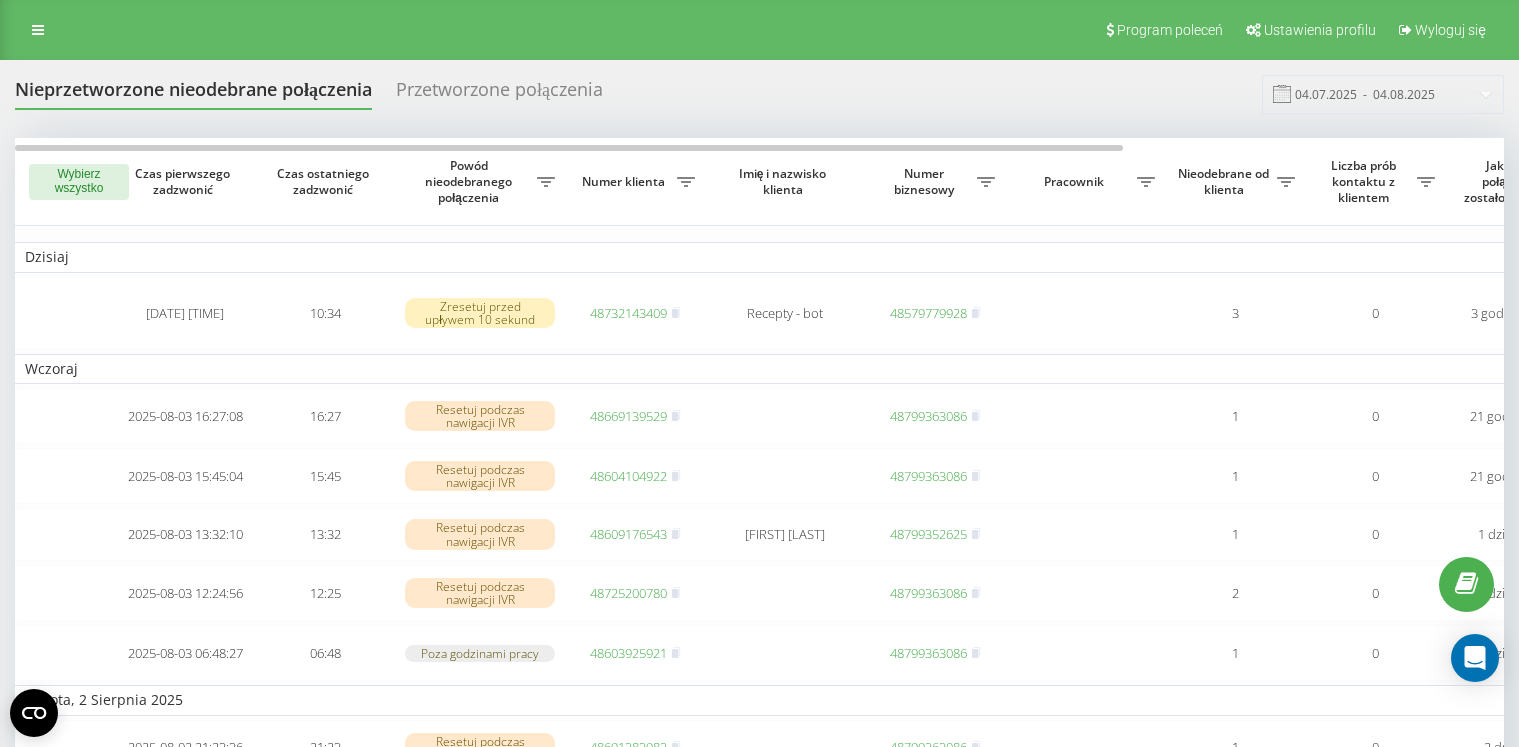 scroll, scrollTop: 0, scrollLeft: 0, axis: both 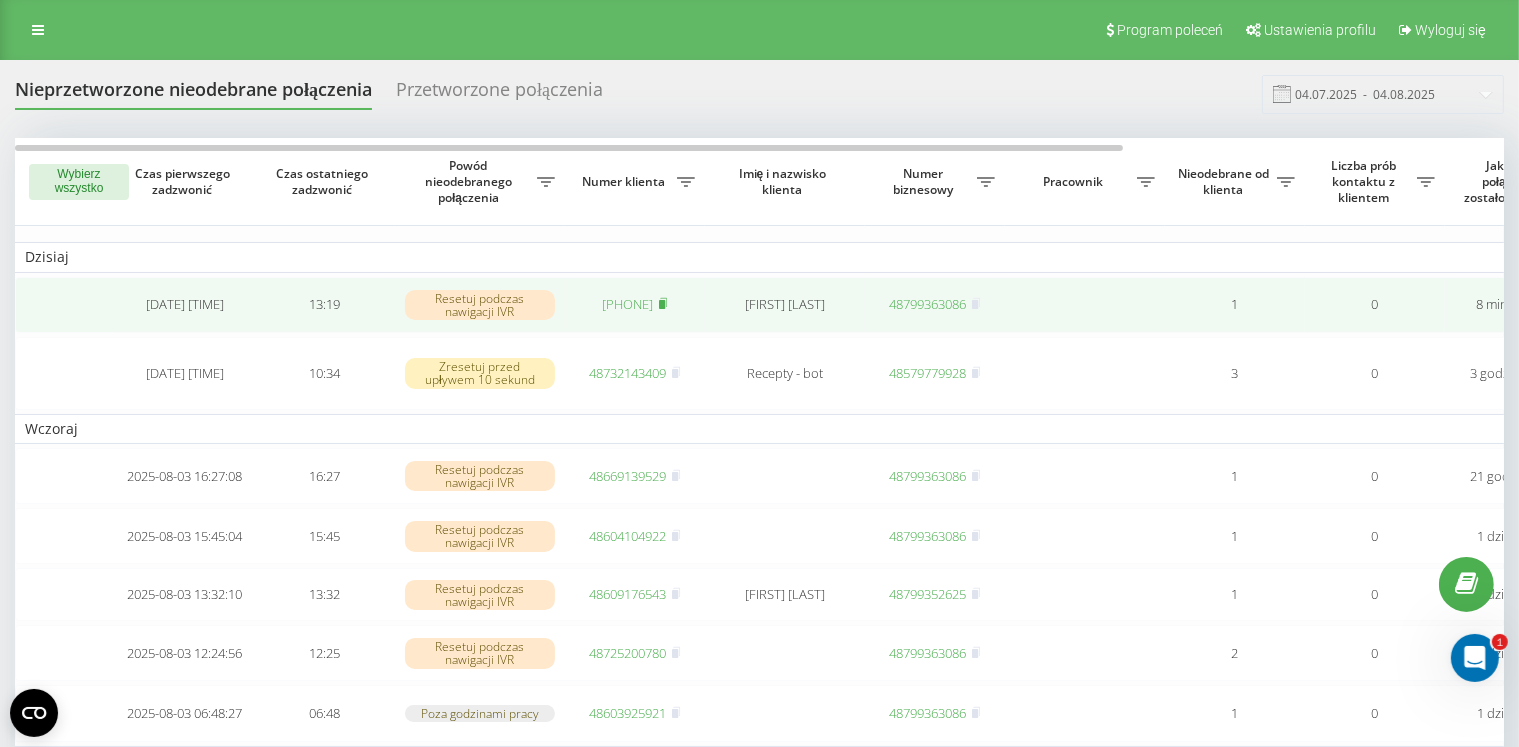 click at bounding box center [663, 304] 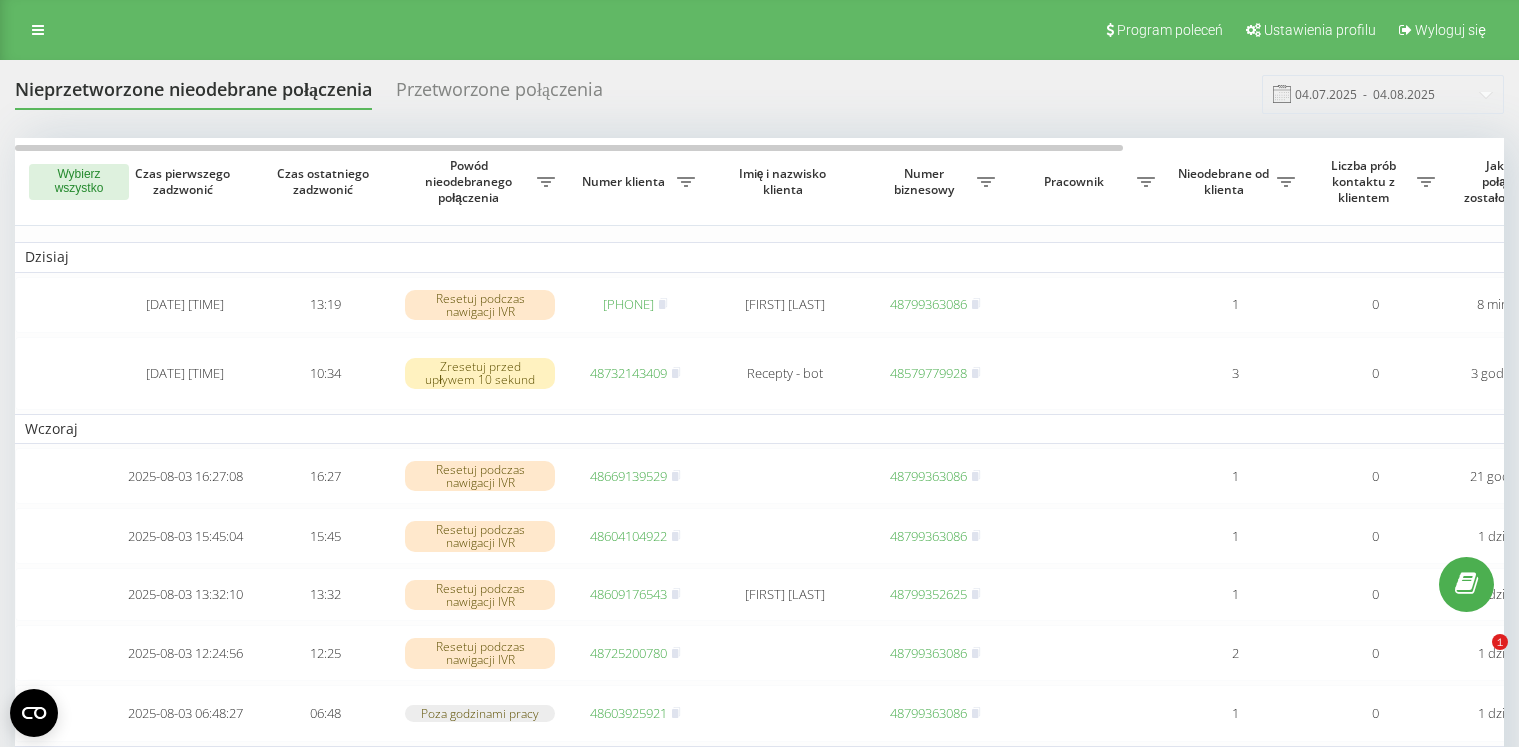 scroll, scrollTop: 0, scrollLeft: 0, axis: both 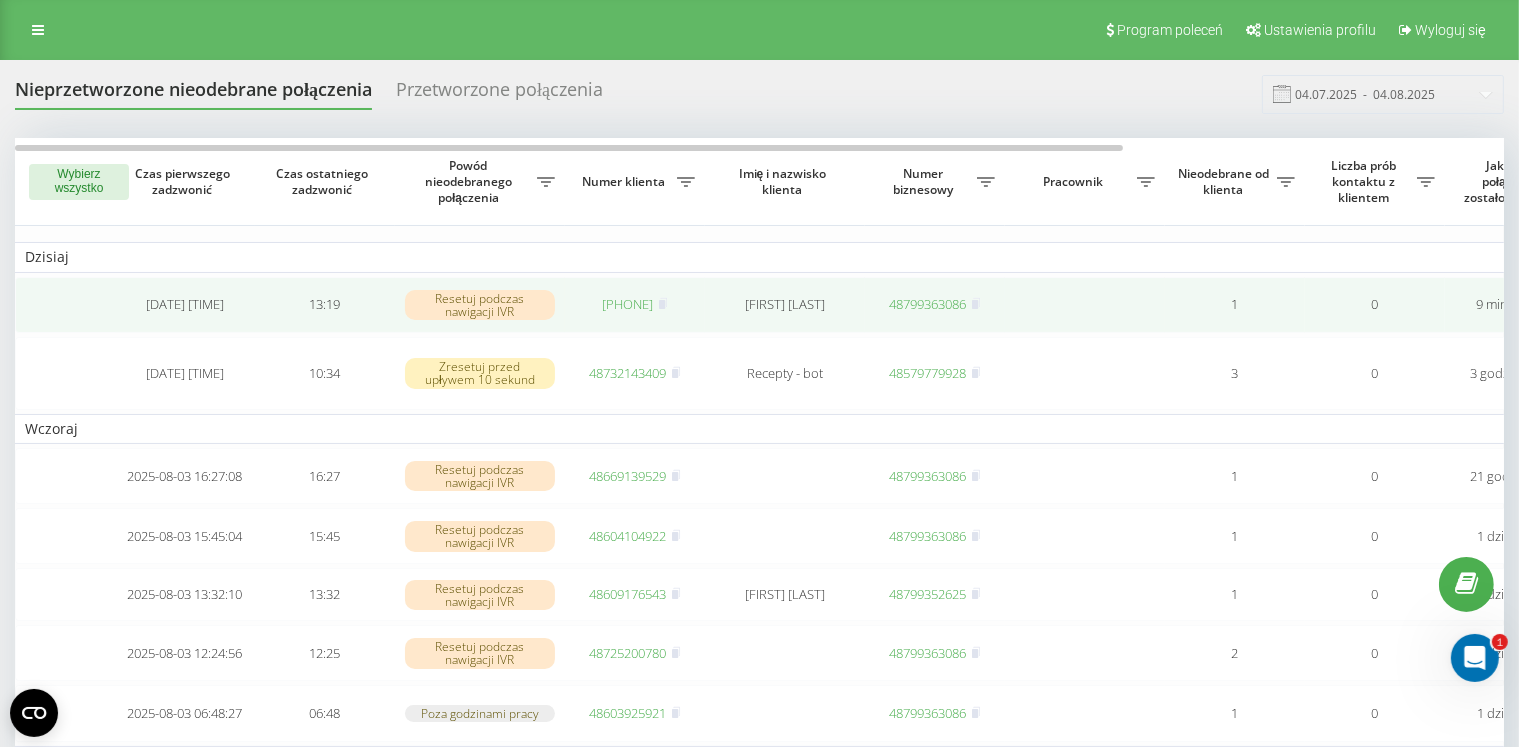 drag, startPoint x: 312, startPoint y: 279, endPoint x: 286, endPoint y: 312, distance: 42.0119 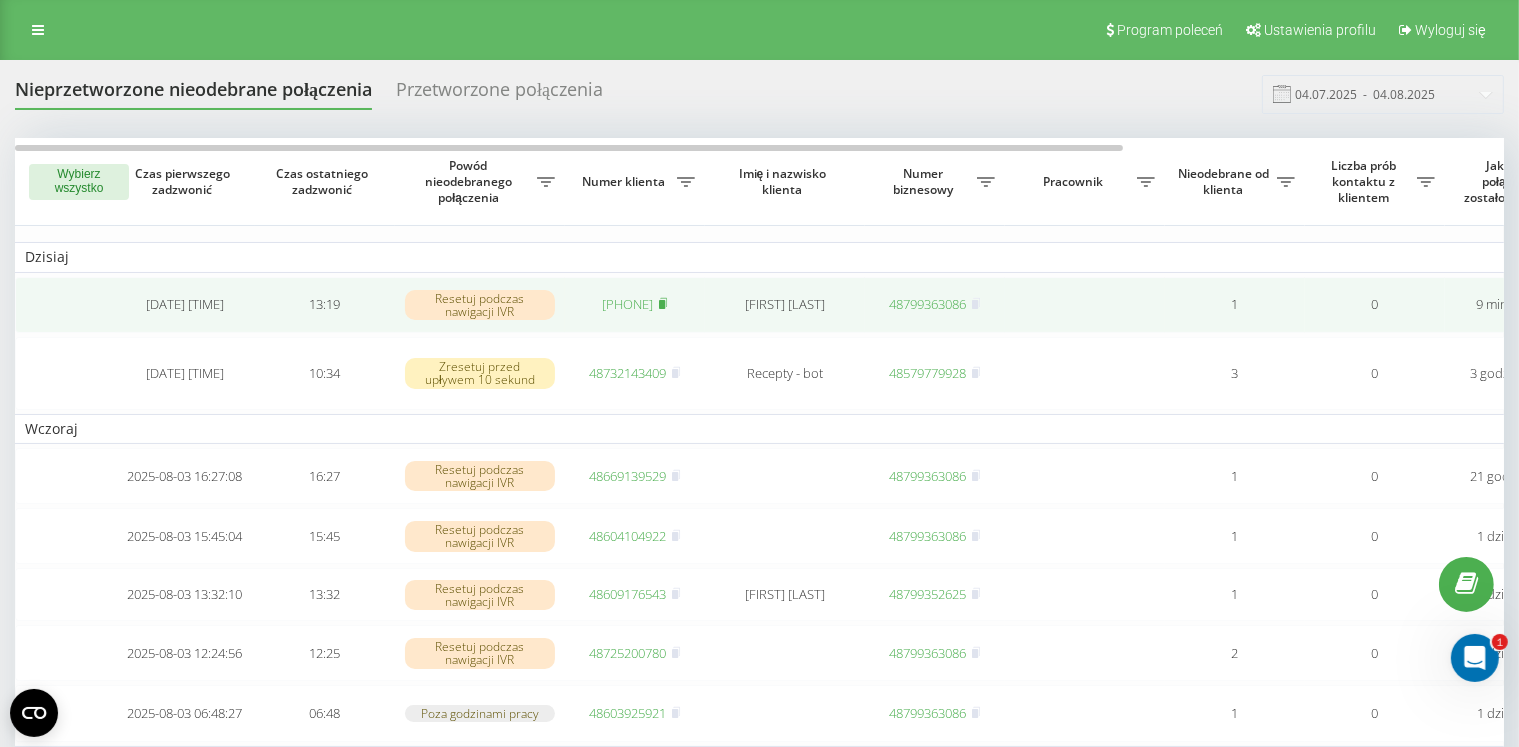 click 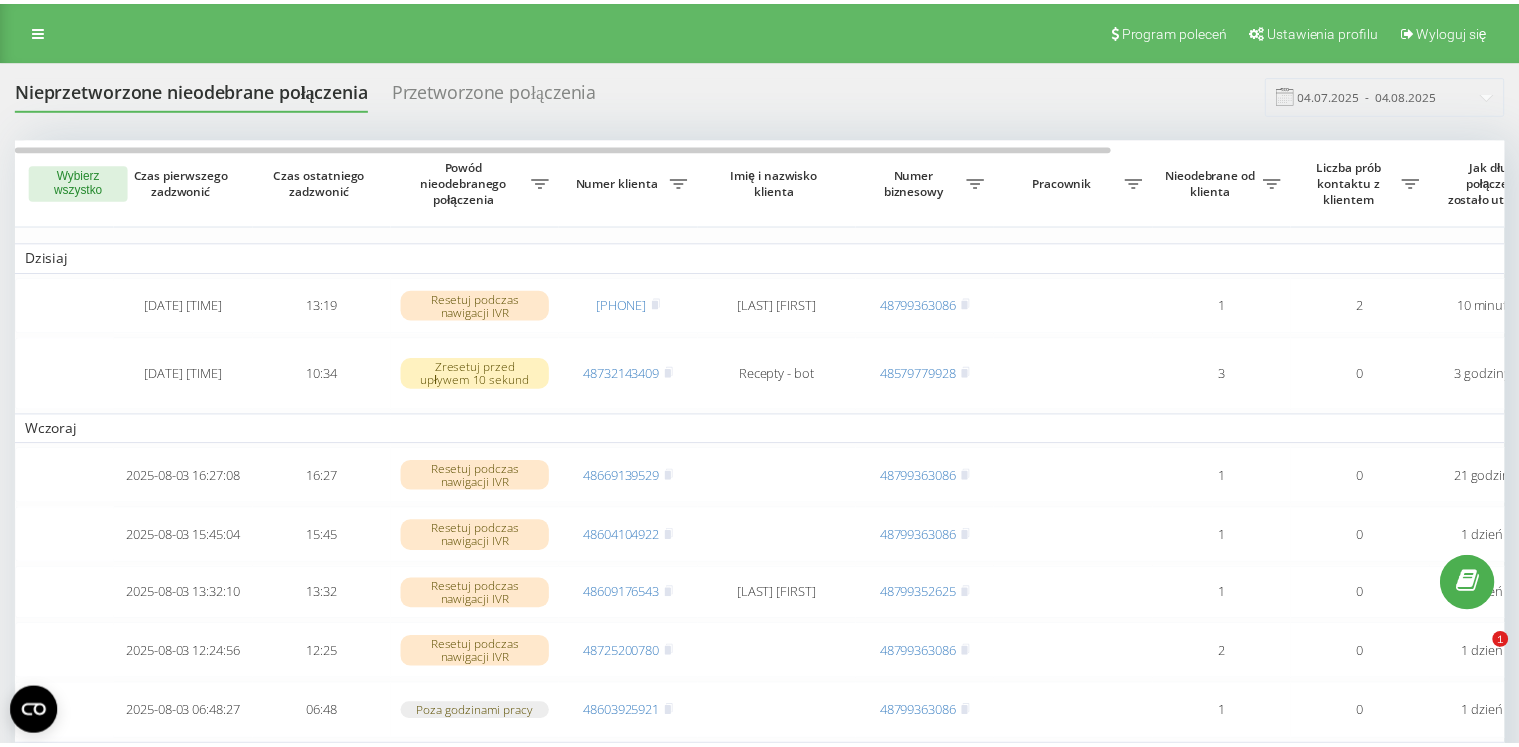 scroll, scrollTop: 0, scrollLeft: 0, axis: both 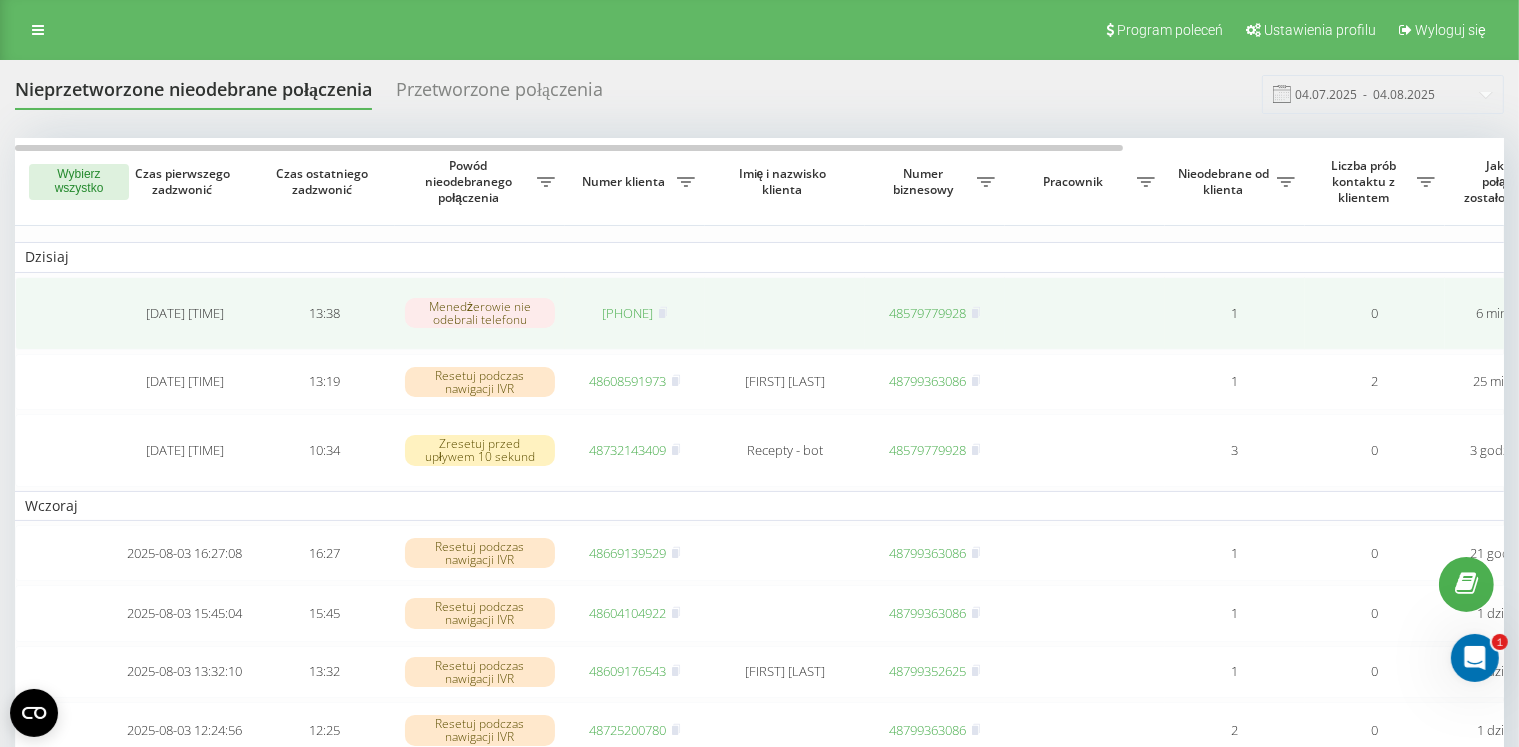 click on "48791811489" at bounding box center (635, 313) 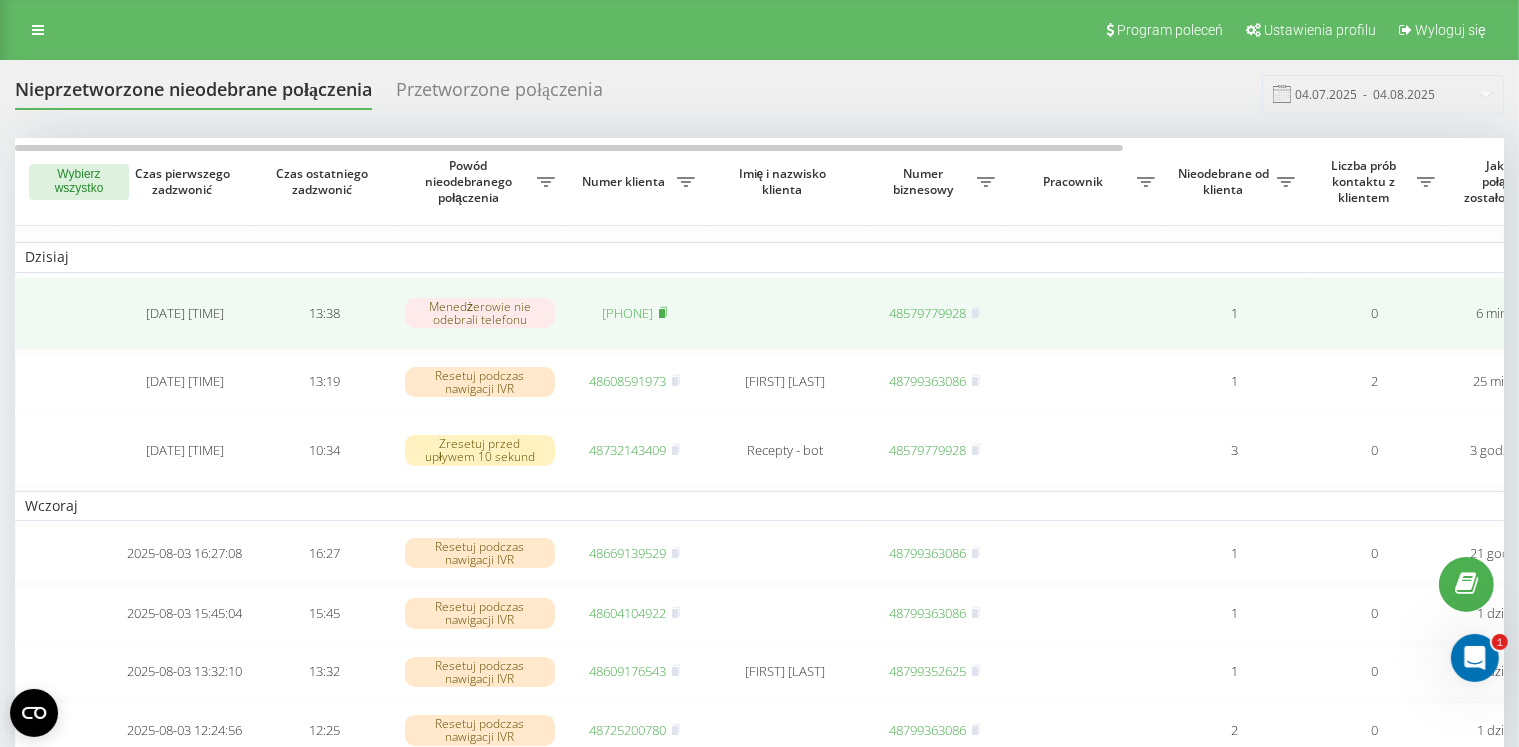 click 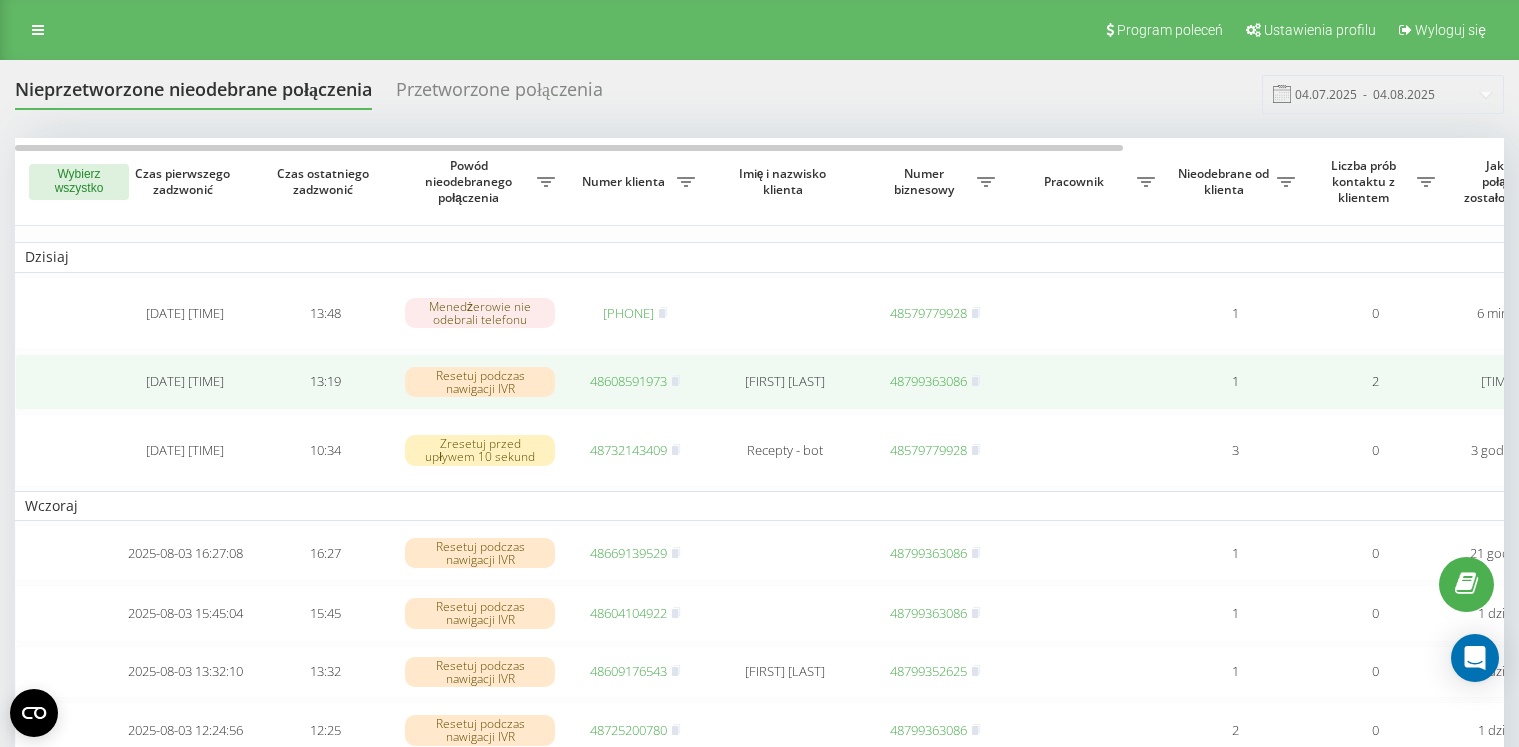 scroll, scrollTop: 0, scrollLeft: 0, axis: both 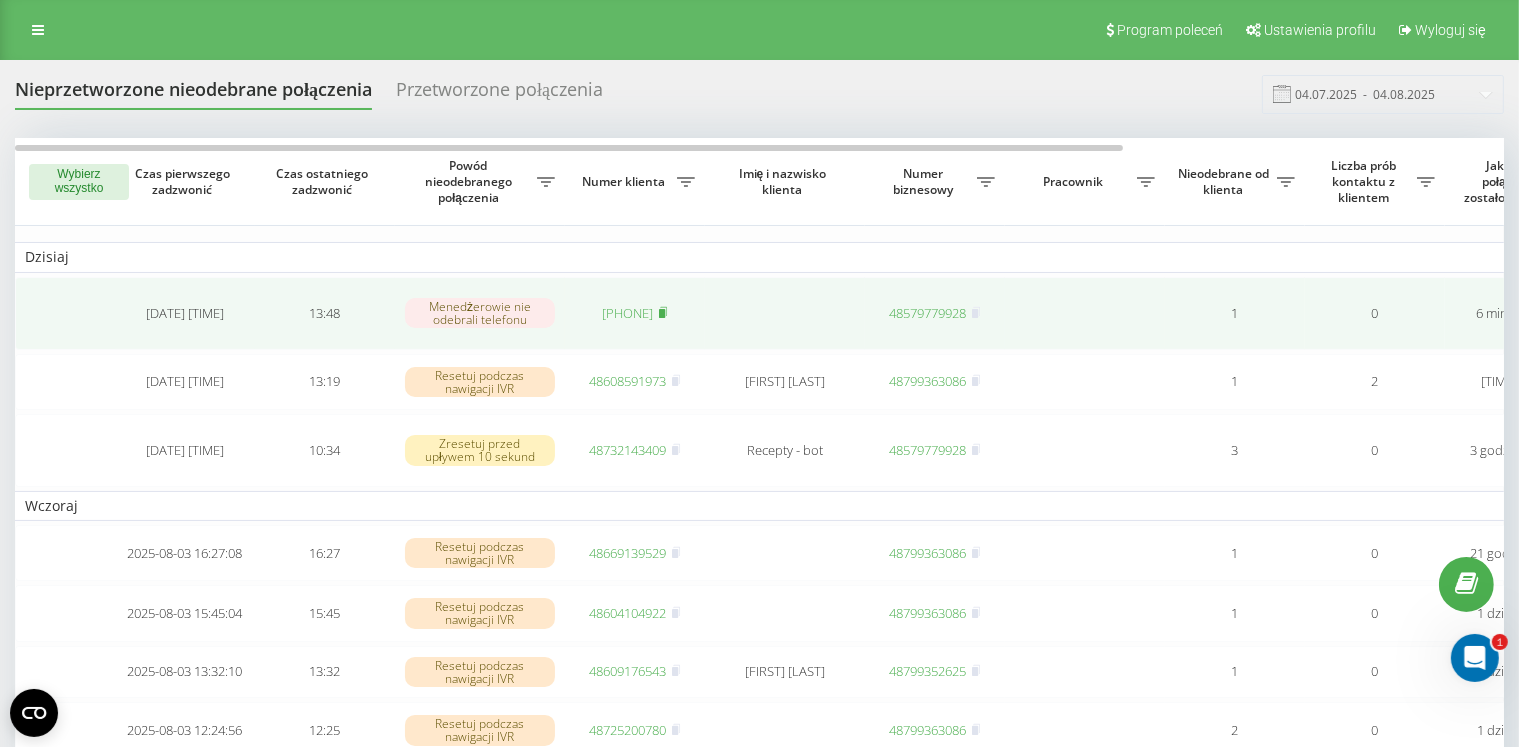 click 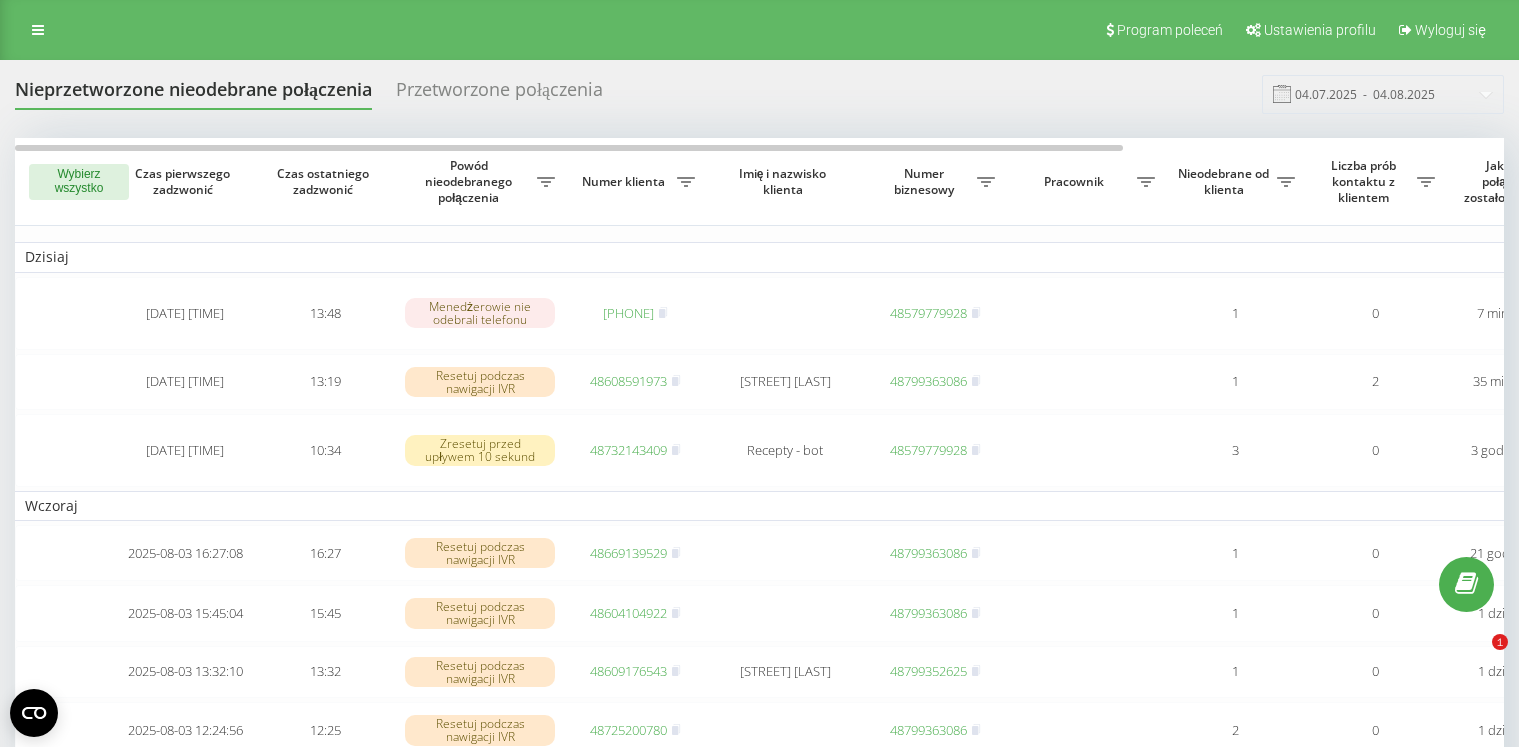 scroll, scrollTop: 0, scrollLeft: 0, axis: both 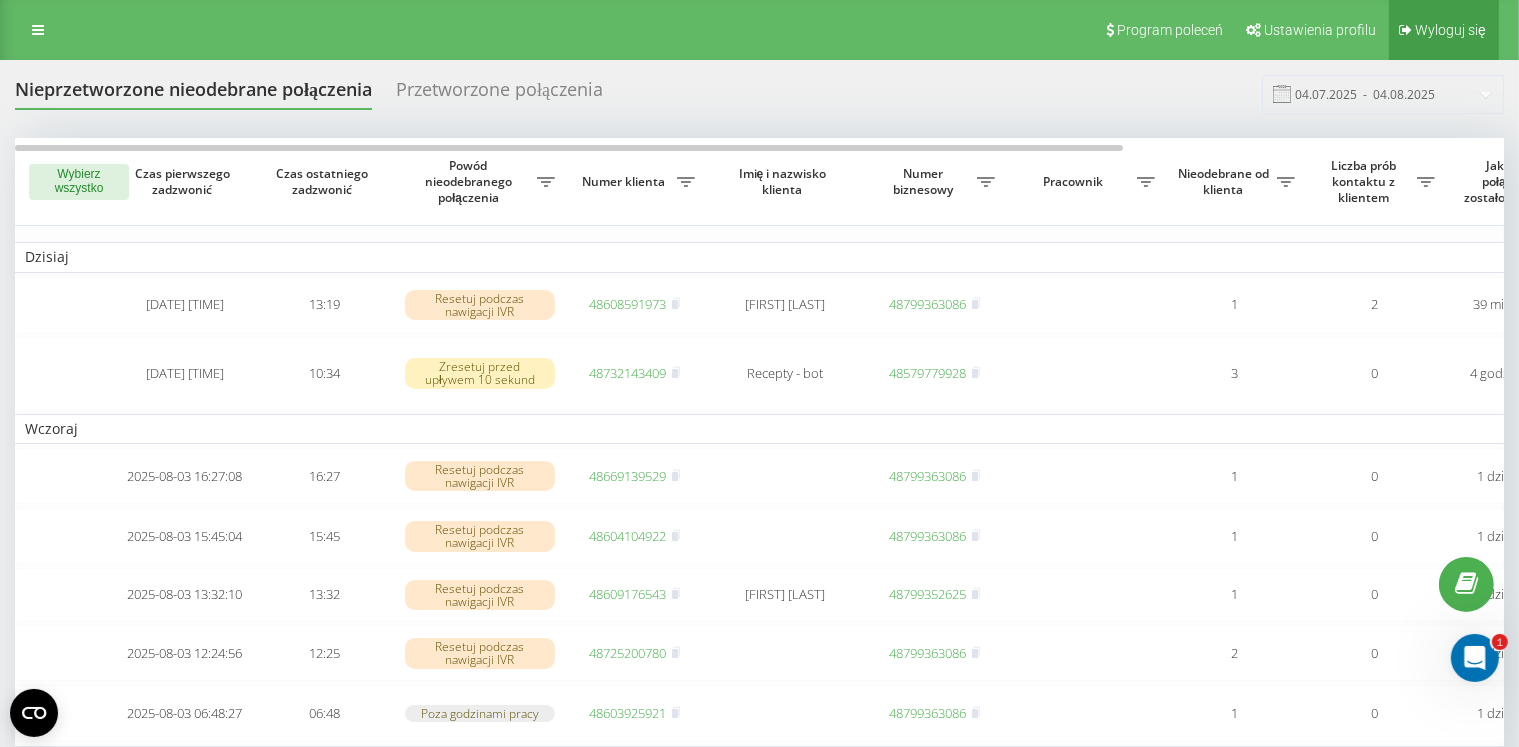 click on "Wyloguj się" at bounding box center (1444, 30) 